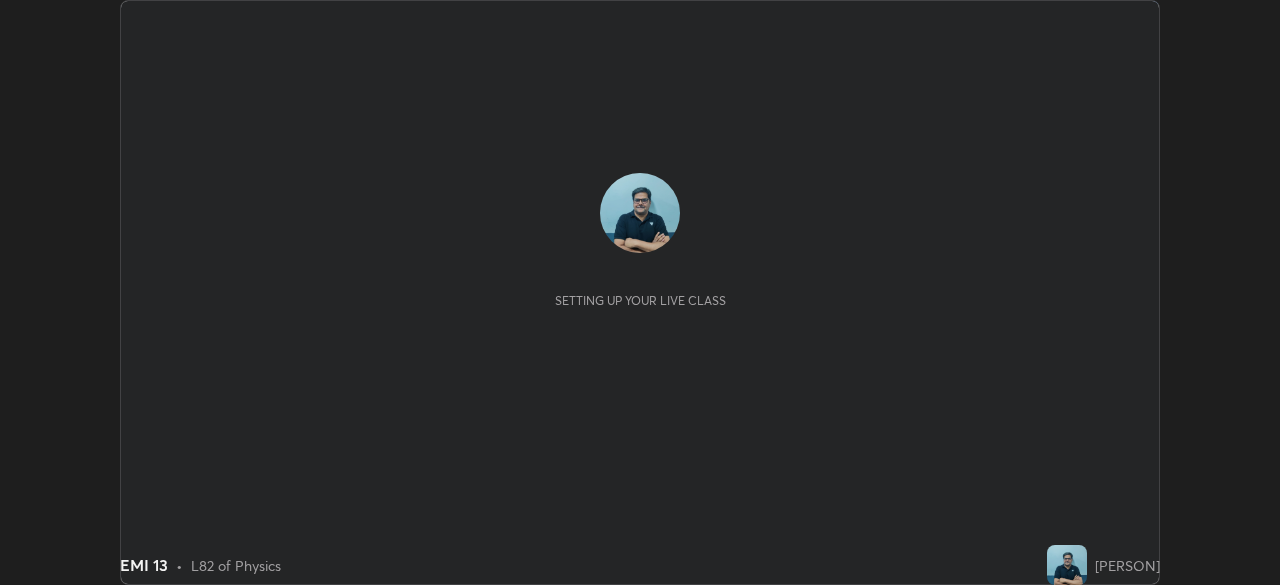 scroll, scrollTop: 0, scrollLeft: 0, axis: both 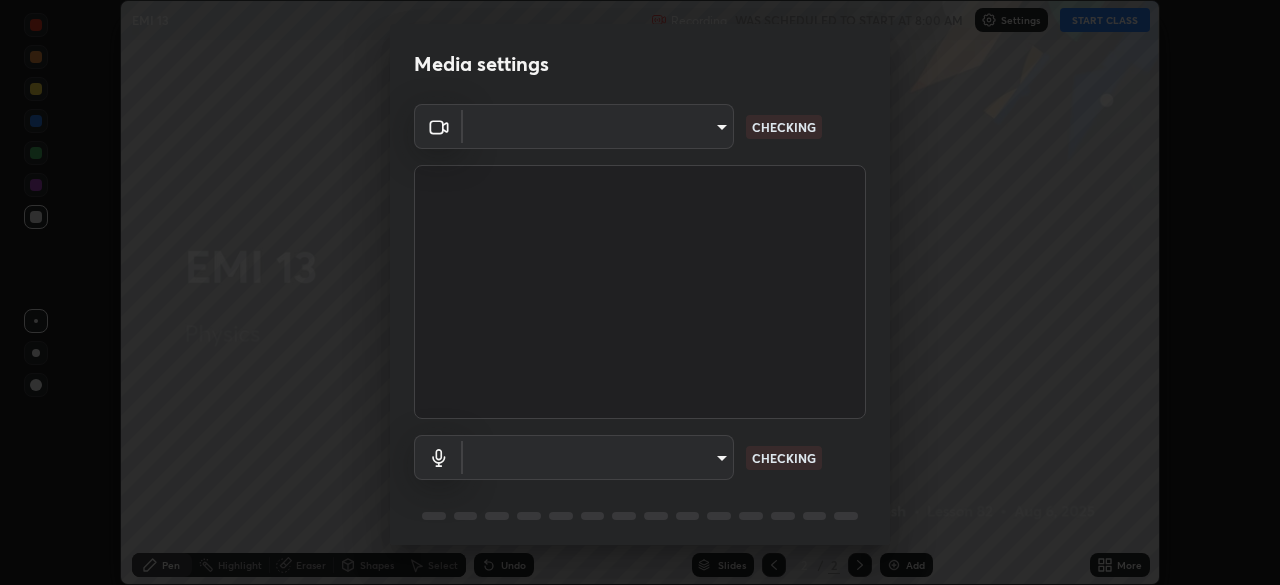 type on "044382a11d95f688c79e1728af0a82956f1ac2645f5b3ed81d694582b10ccb9d" 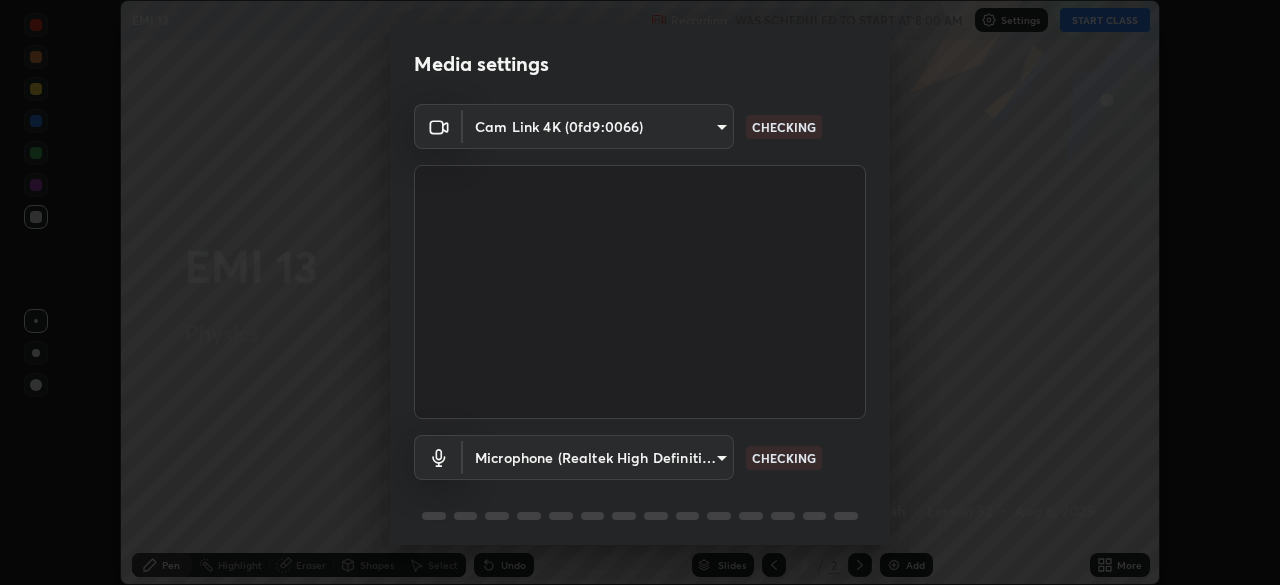 scroll, scrollTop: 71, scrollLeft: 0, axis: vertical 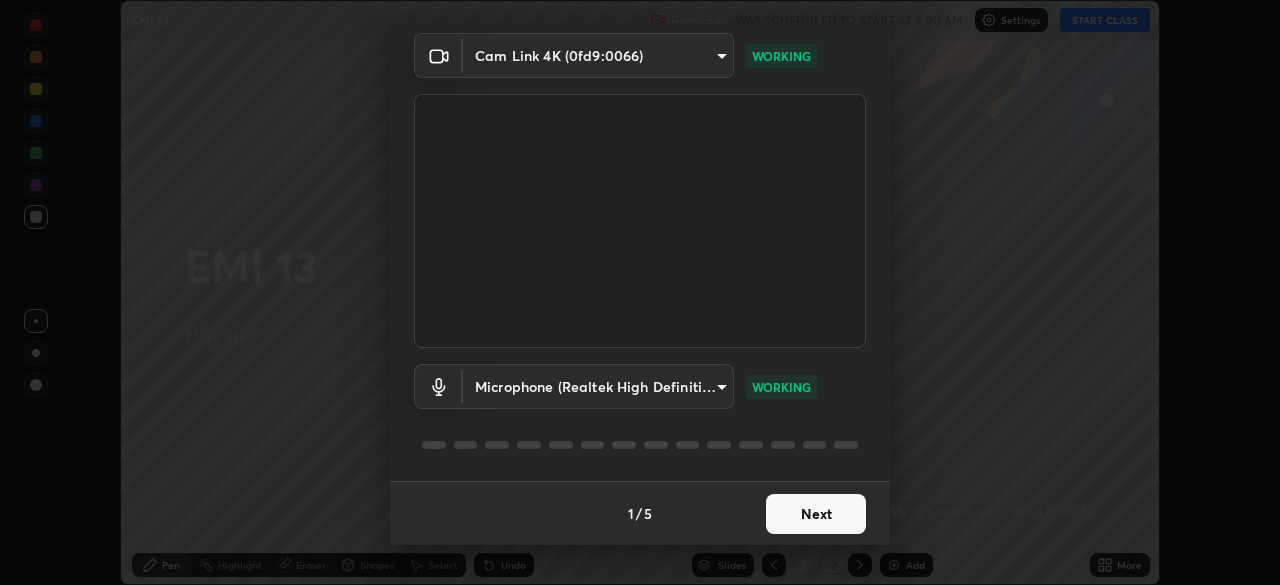 click on "Next" at bounding box center [816, 514] 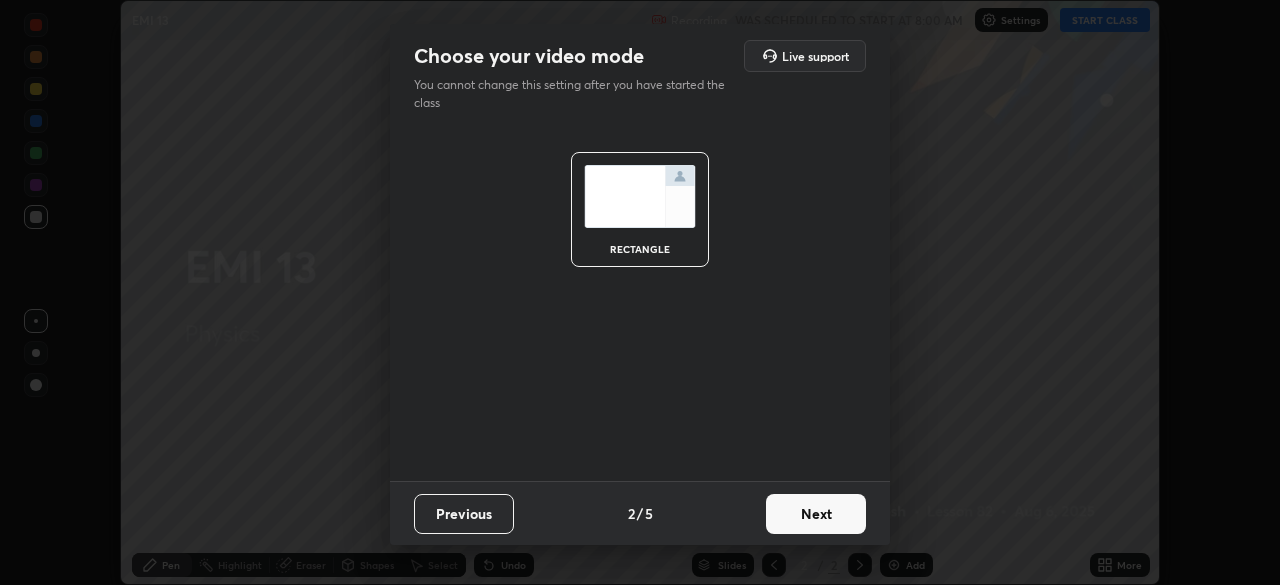 scroll, scrollTop: 0, scrollLeft: 0, axis: both 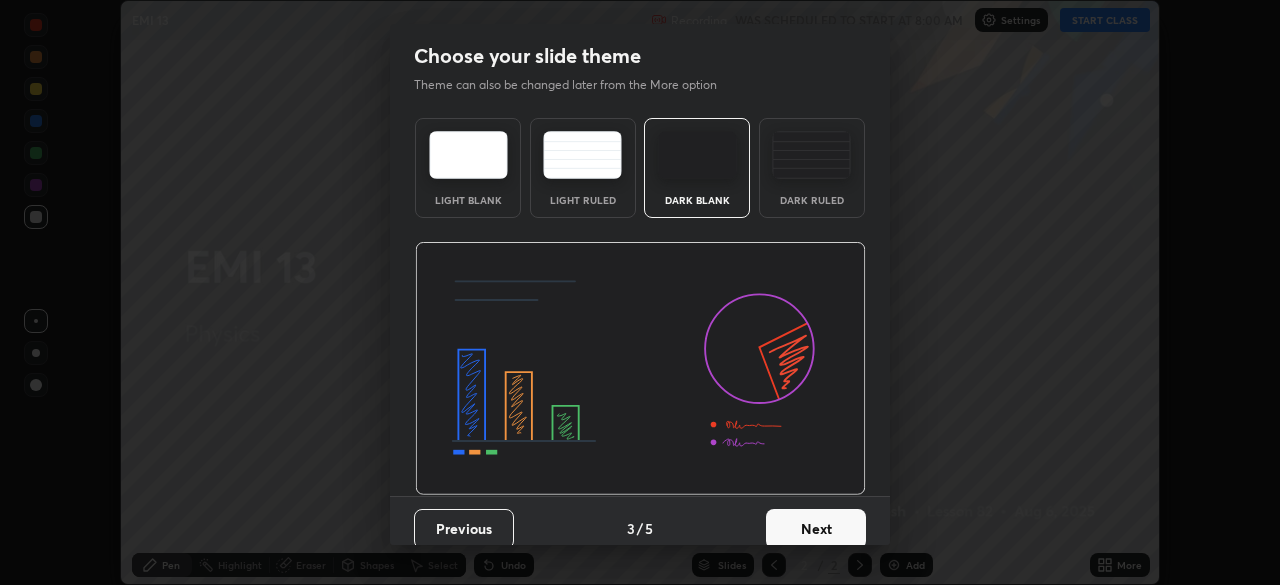 click on "Next" at bounding box center (816, 529) 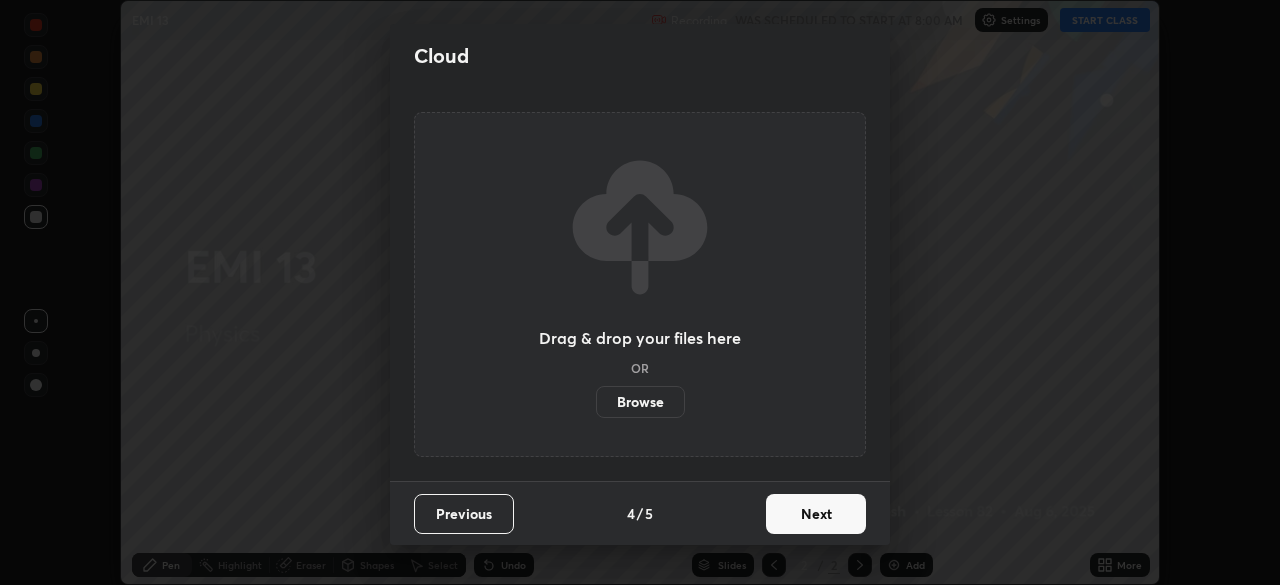 click on "Next" at bounding box center [816, 514] 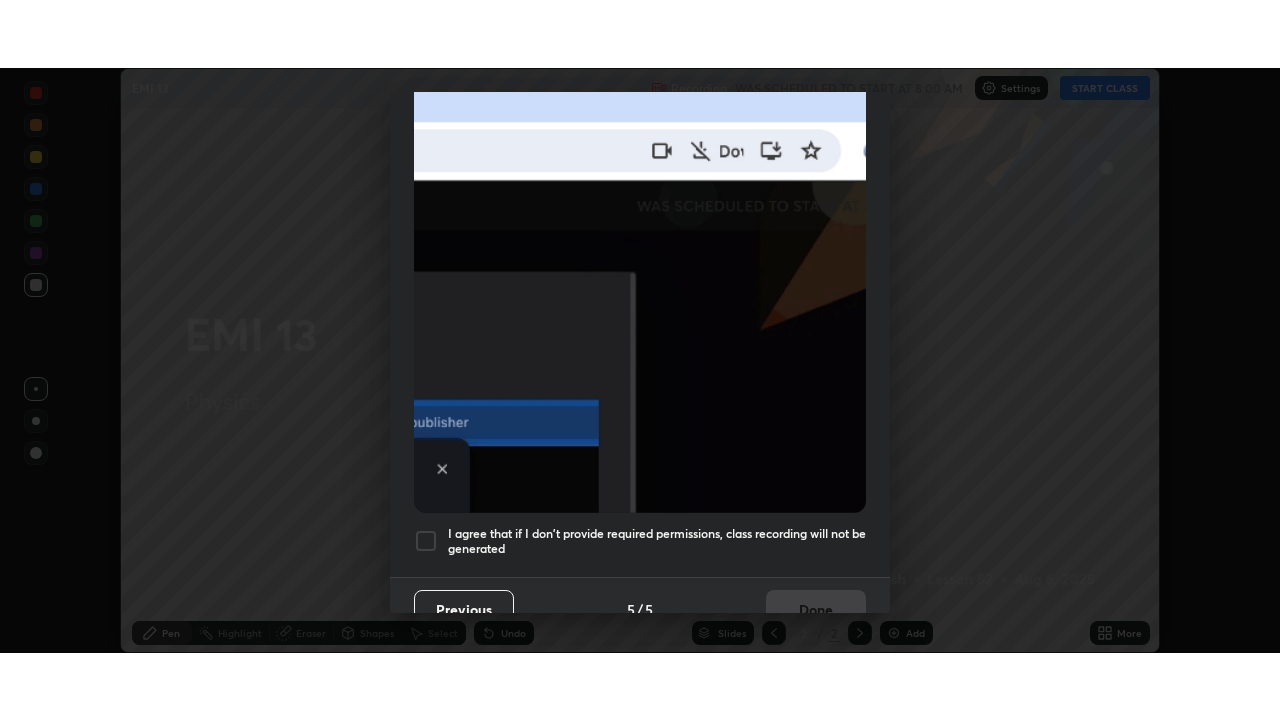 scroll, scrollTop: 479, scrollLeft: 0, axis: vertical 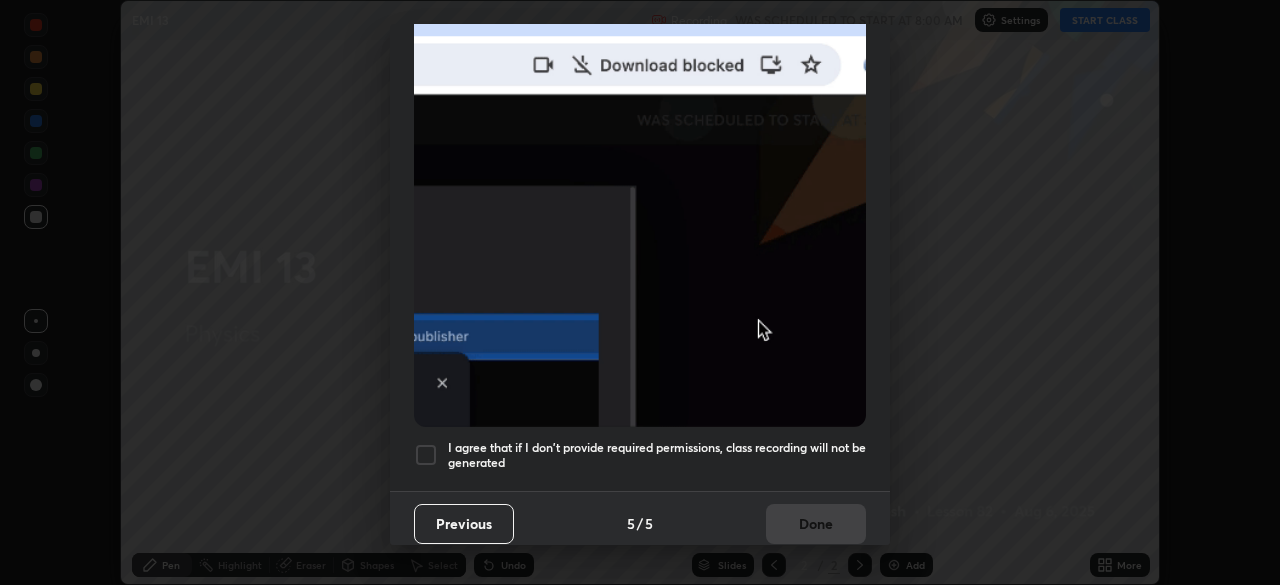 click at bounding box center [426, 455] 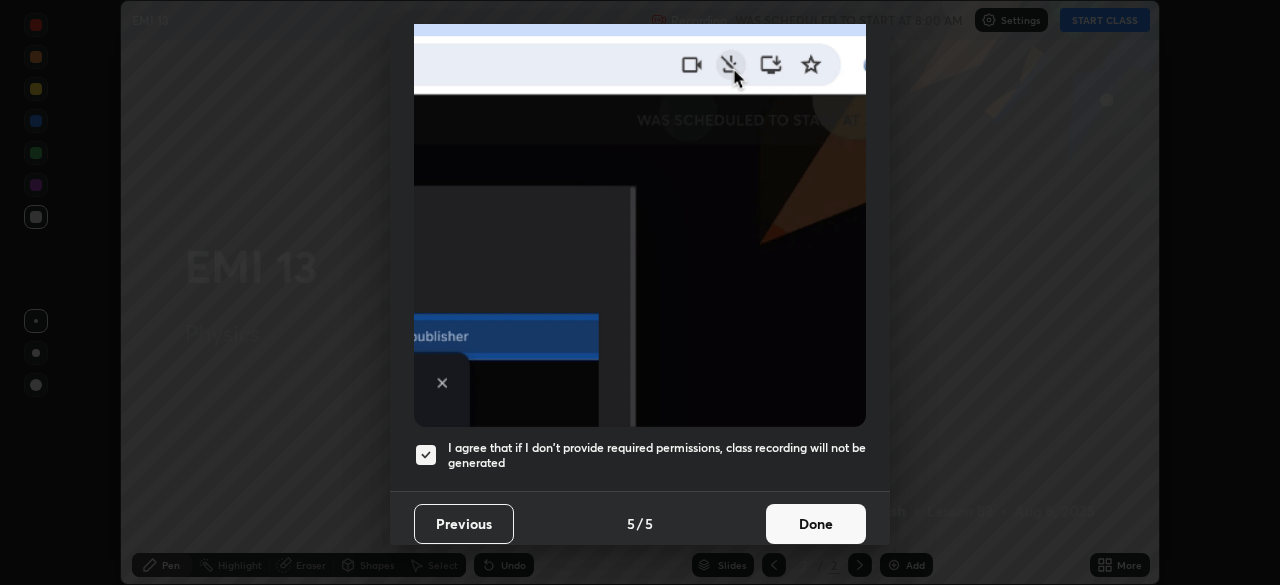 click on "Done" at bounding box center [816, 524] 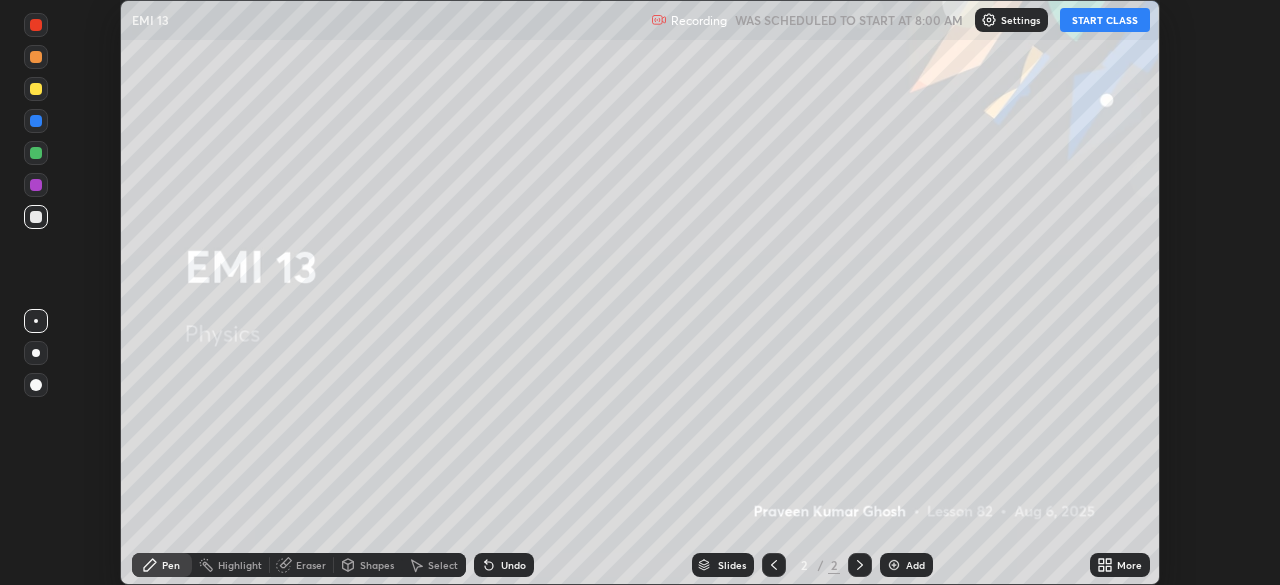 click on "Add" at bounding box center [915, 565] 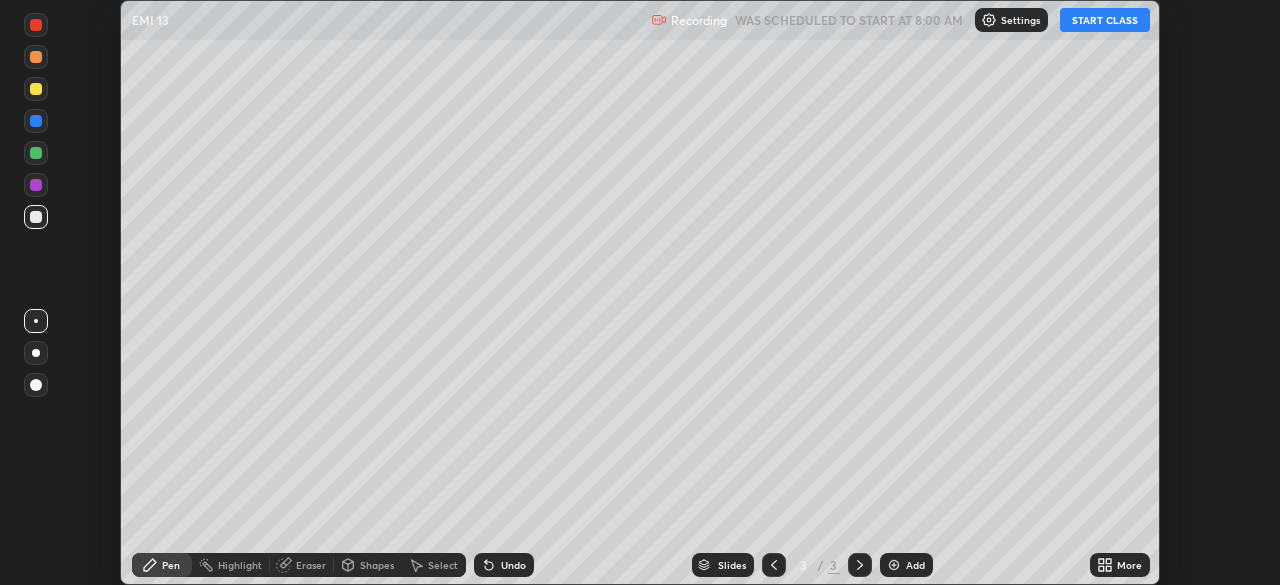 click on "More" at bounding box center [1129, 565] 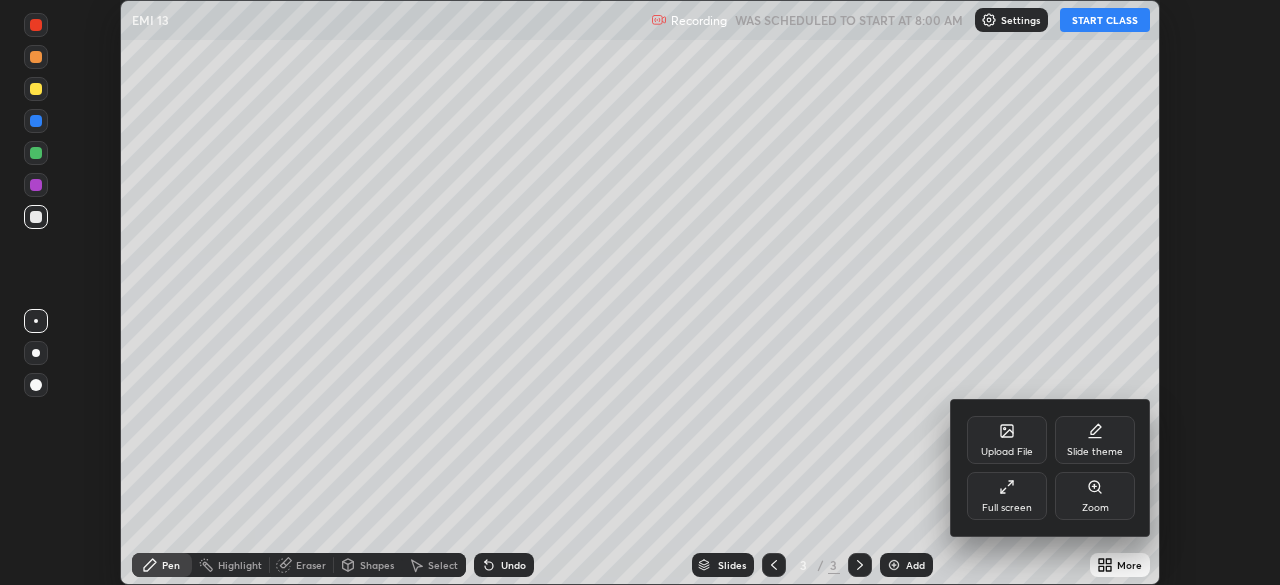 click 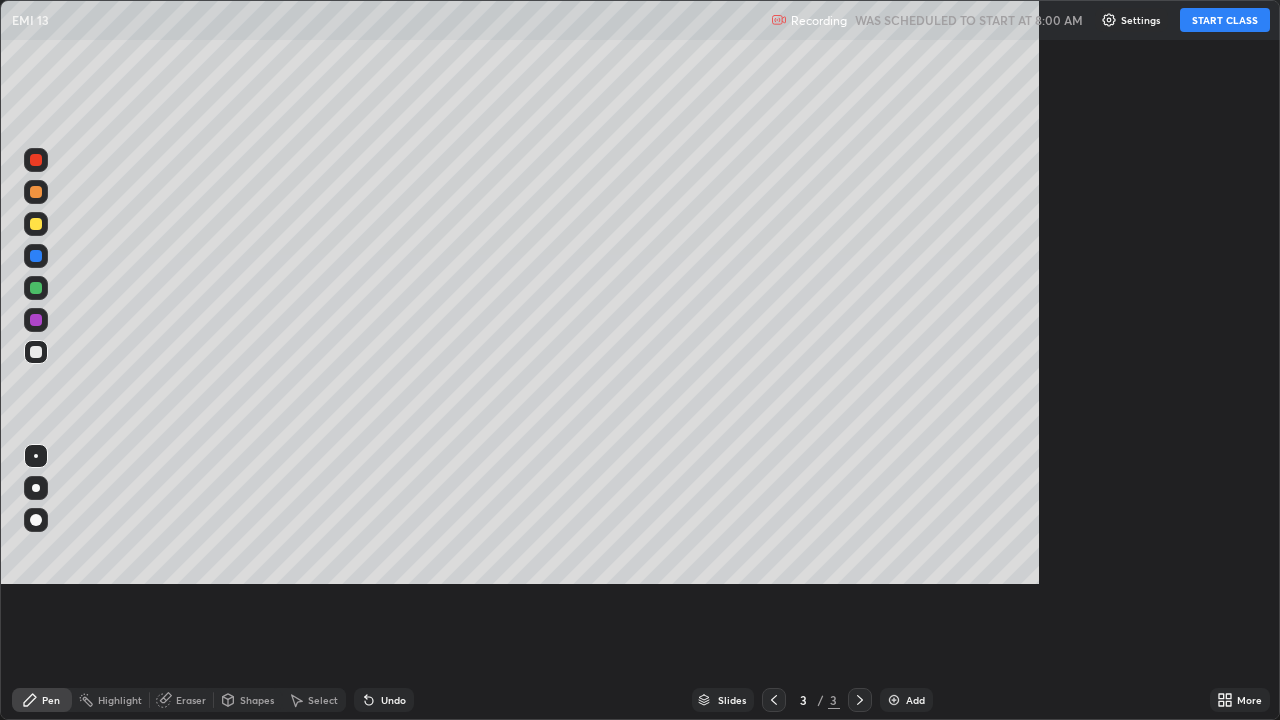 scroll, scrollTop: 99280, scrollLeft: 98720, axis: both 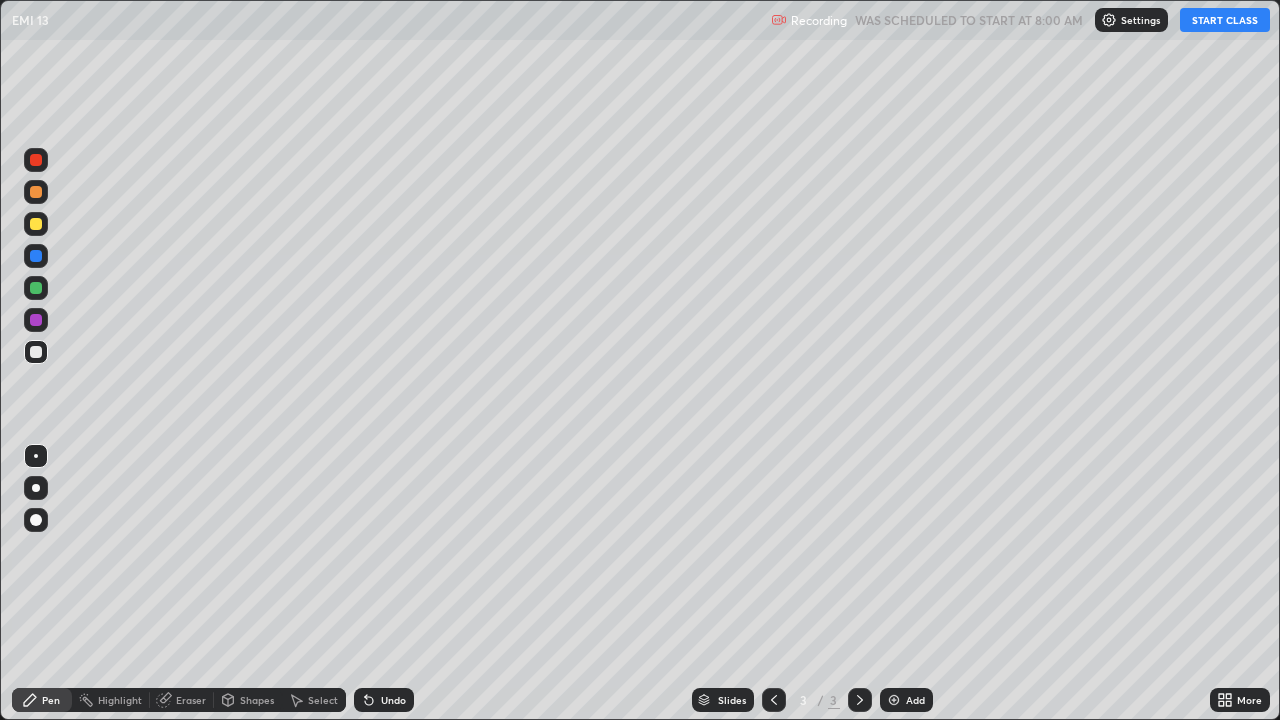 click on "START CLASS" at bounding box center [1225, 20] 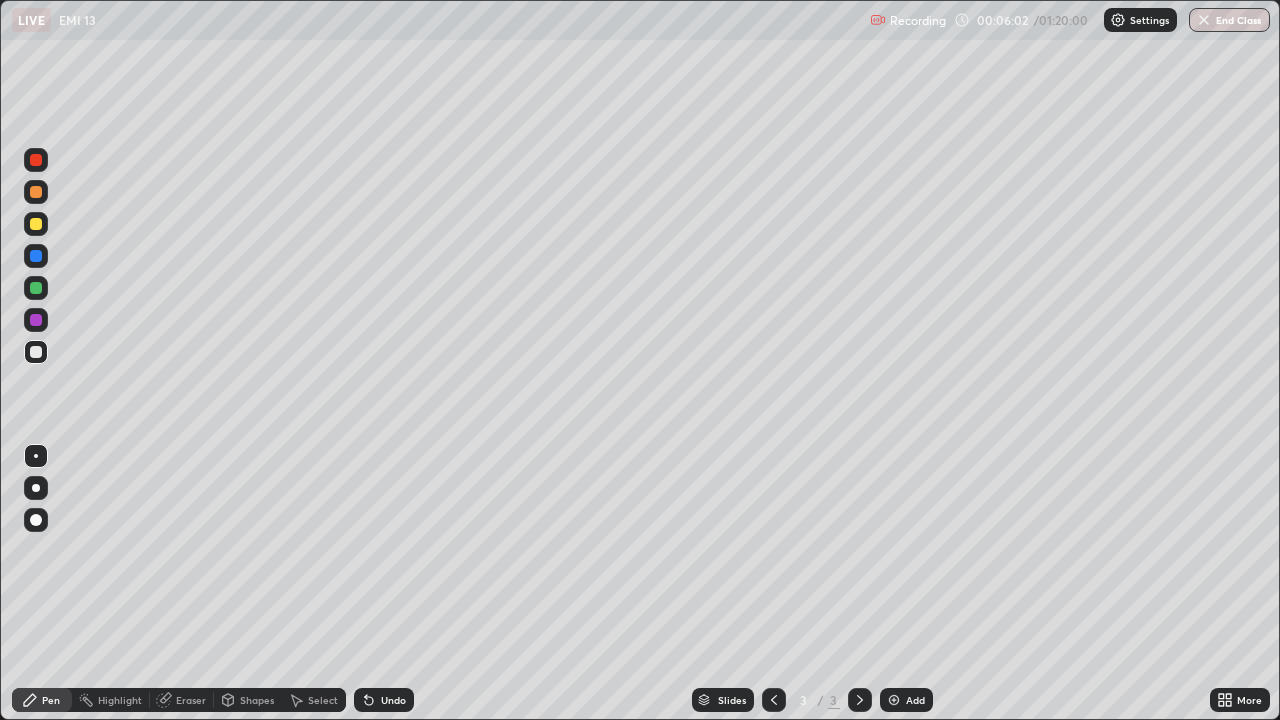 click on "Eraser" at bounding box center [191, 700] 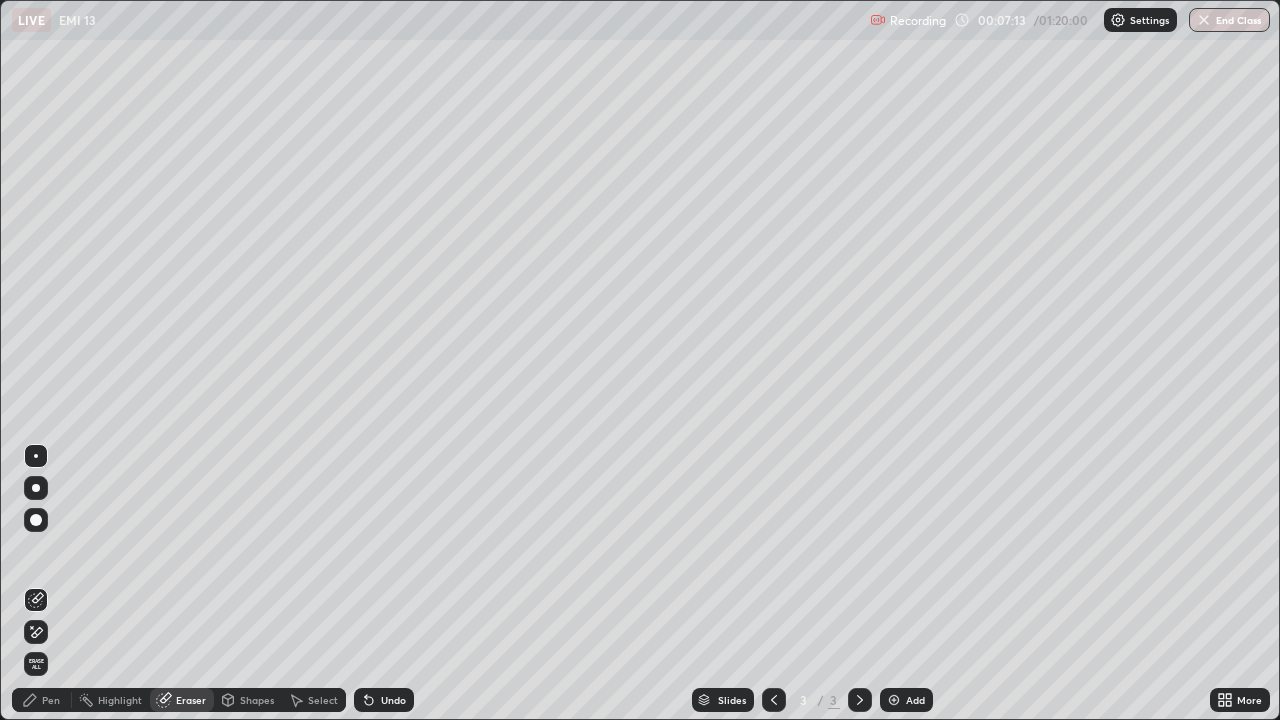 click on "Pen" at bounding box center [51, 700] 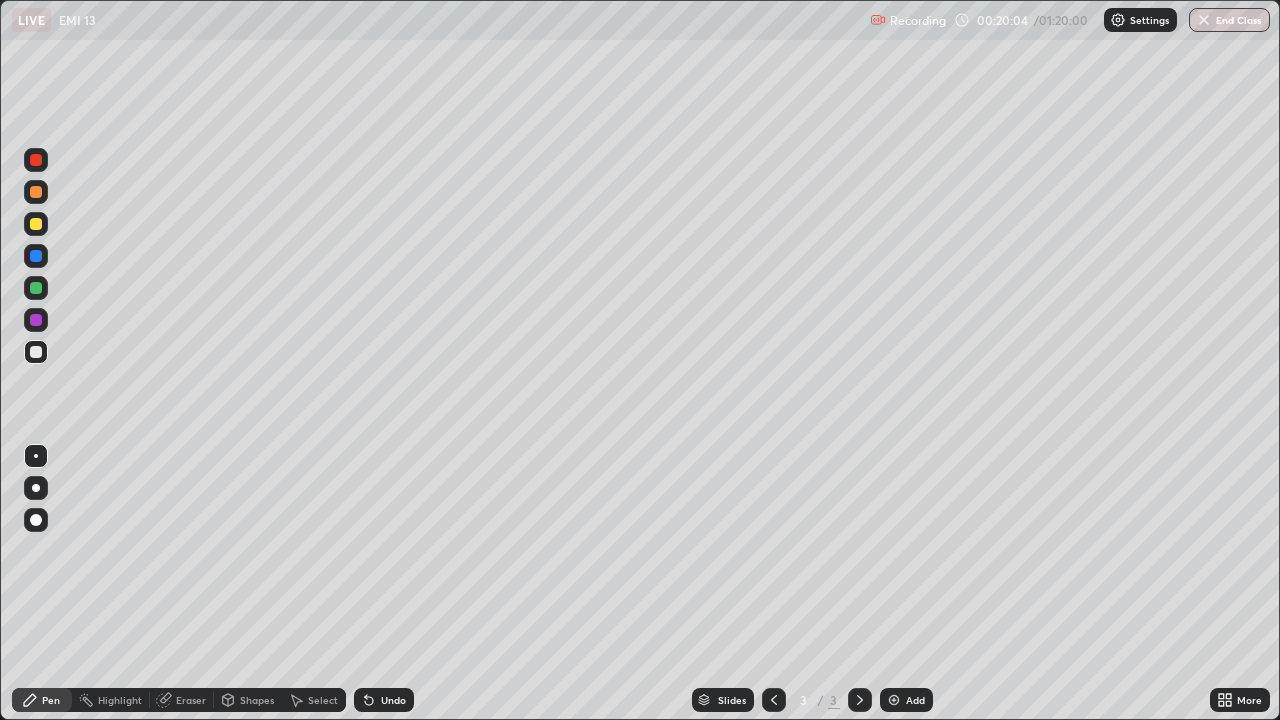 click on "Add" at bounding box center (915, 700) 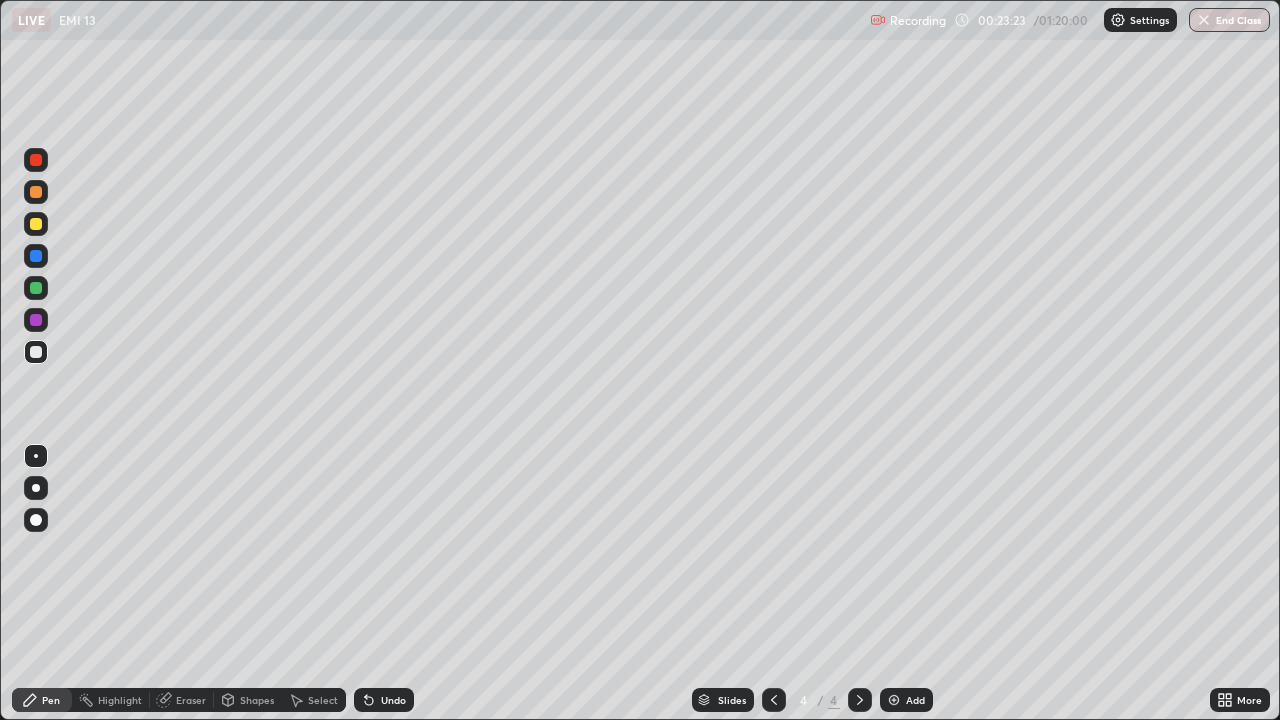 click on "Eraser" at bounding box center [191, 700] 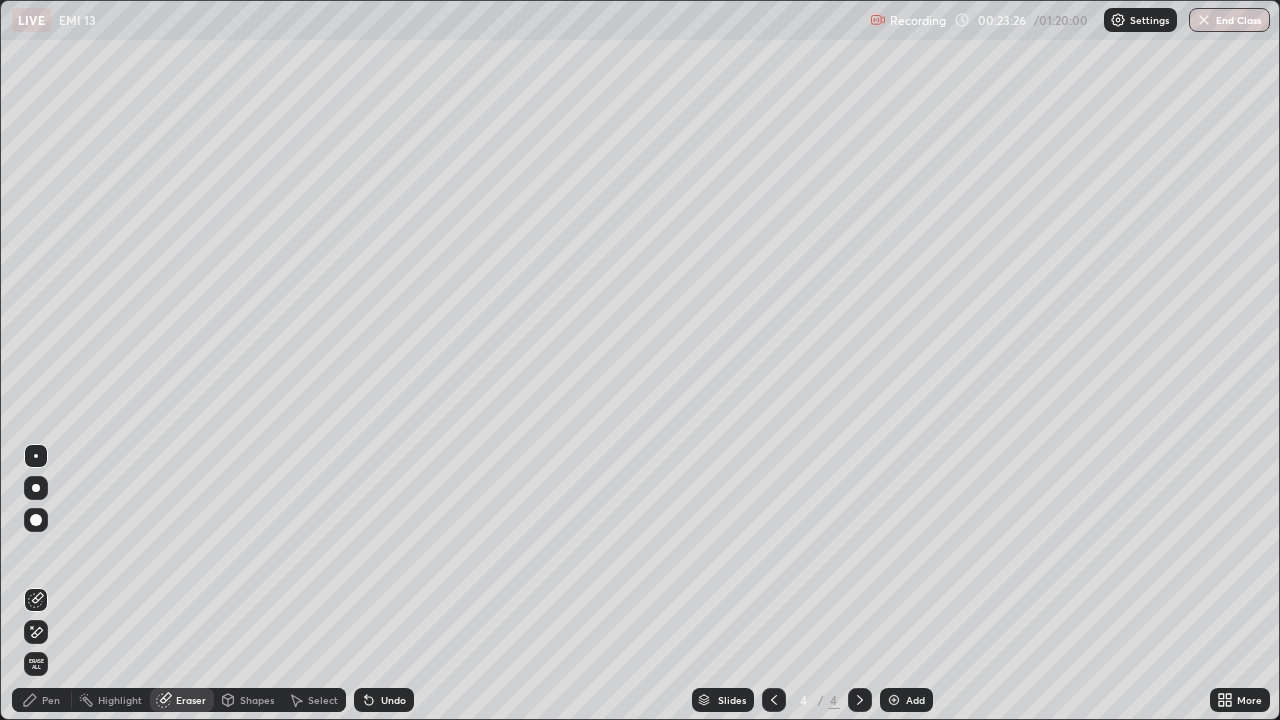 click on "Pen" at bounding box center (42, 700) 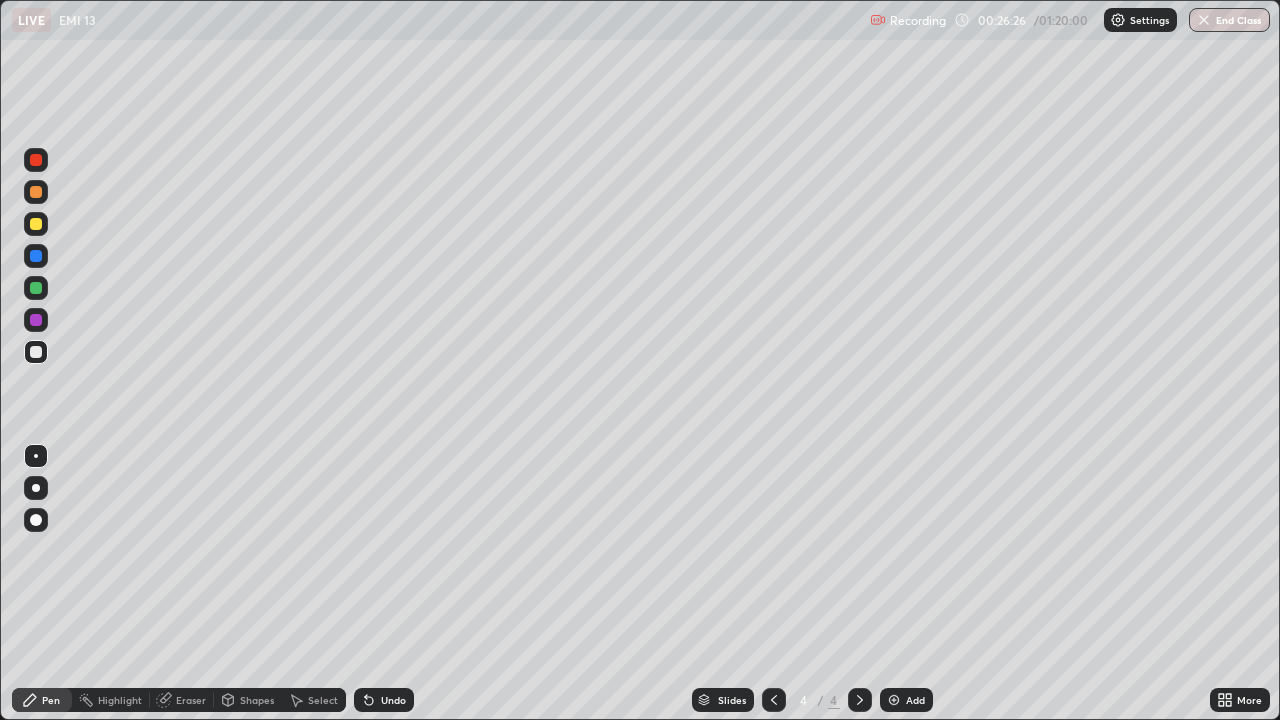 click on "Select" at bounding box center (323, 700) 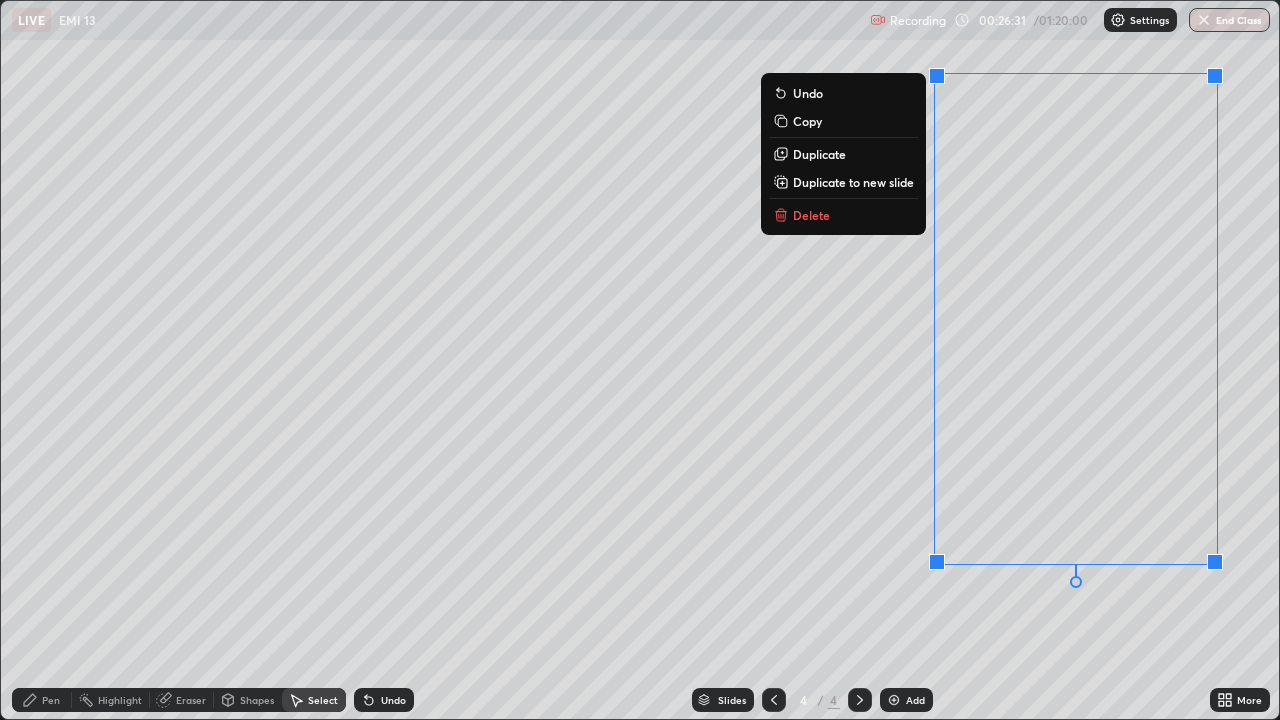 click on "Delete" at bounding box center (843, 215) 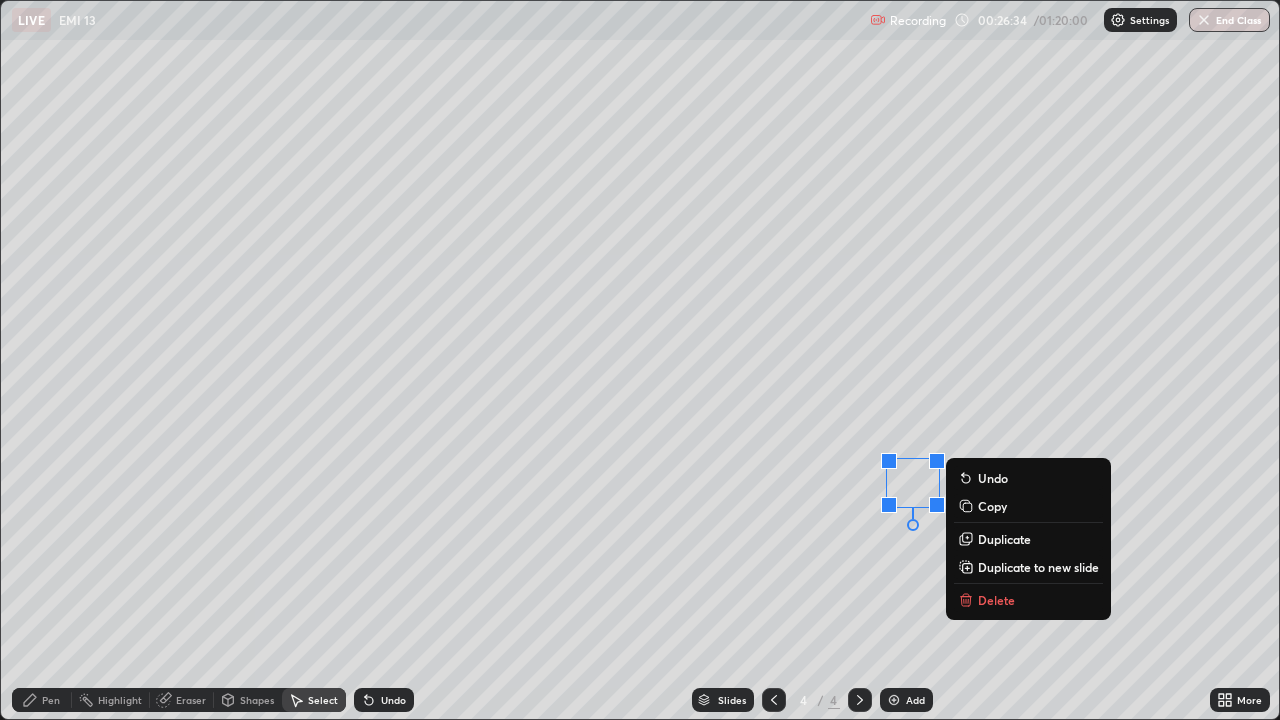 click on "Delete" at bounding box center (996, 600) 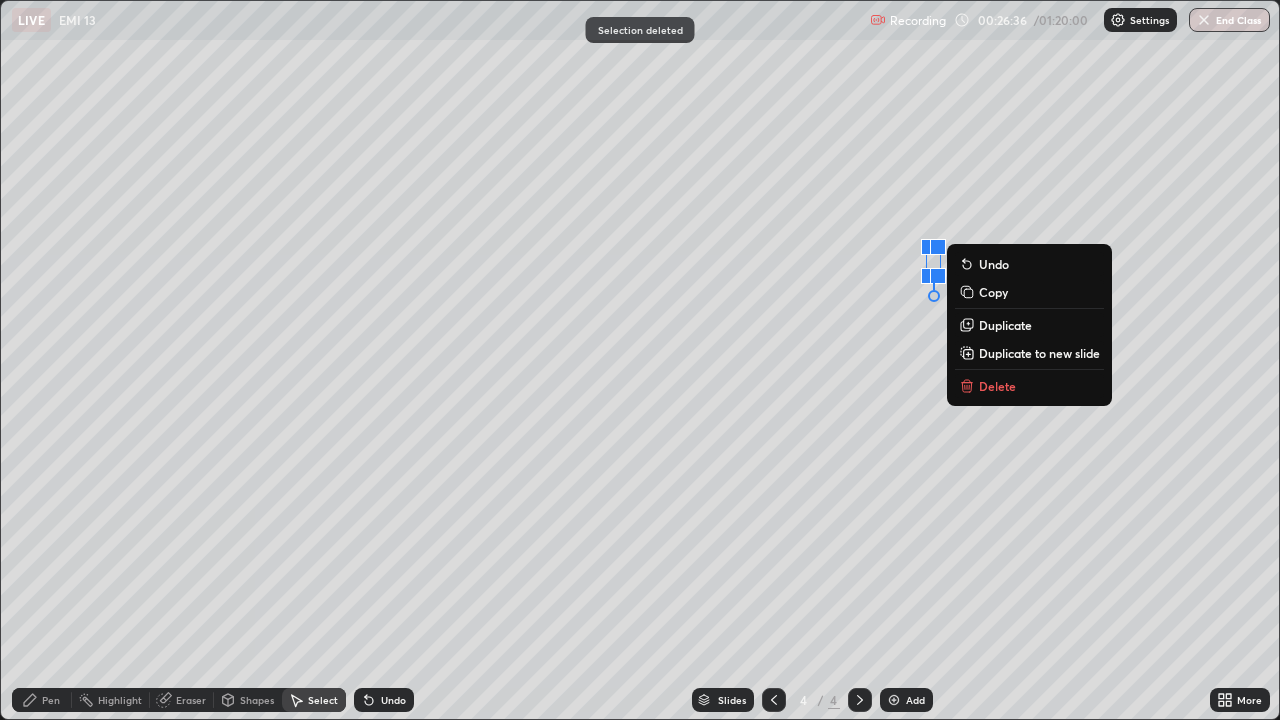 click on "Delete" at bounding box center [997, 386] 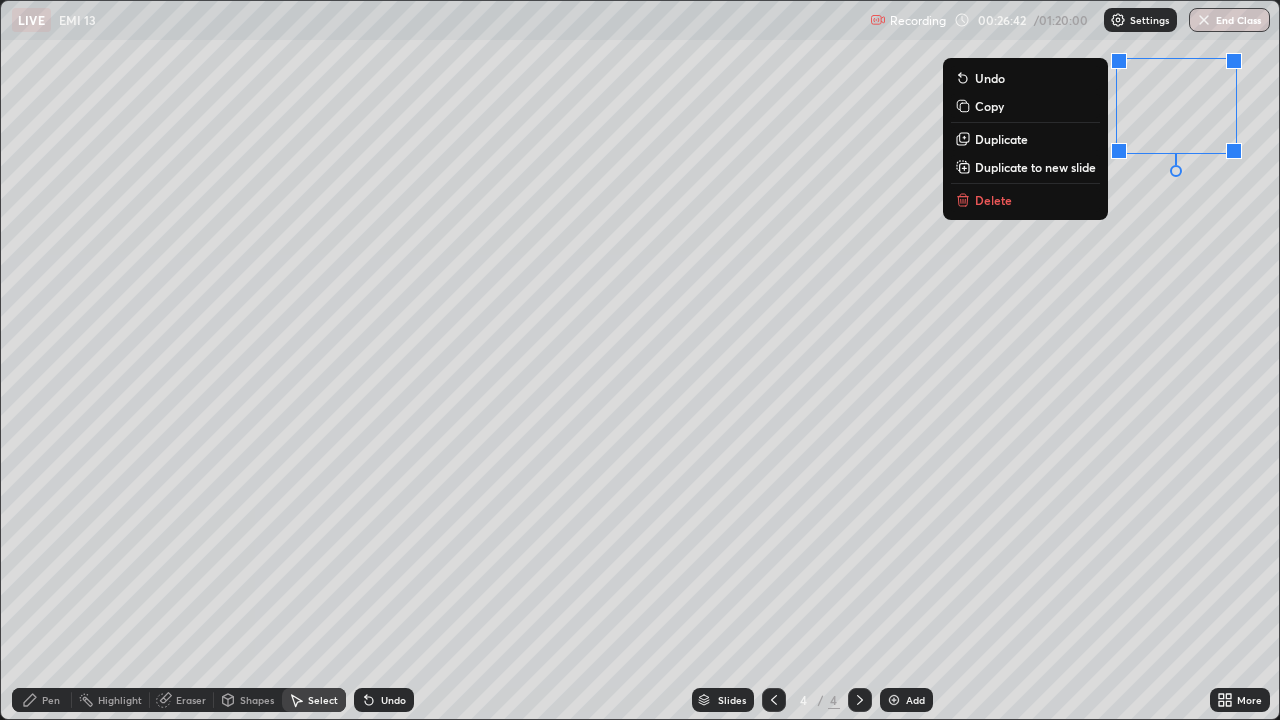 click on "Delete" at bounding box center [993, 200] 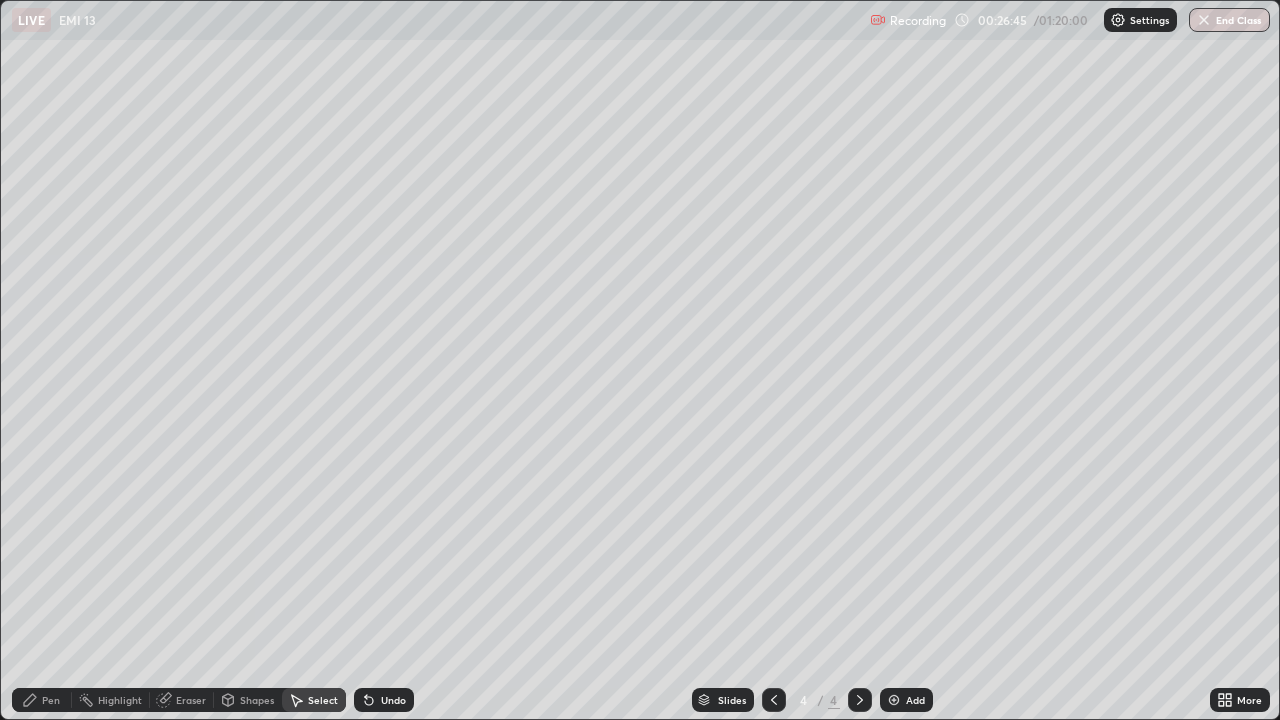 click on "Pen" at bounding box center [51, 700] 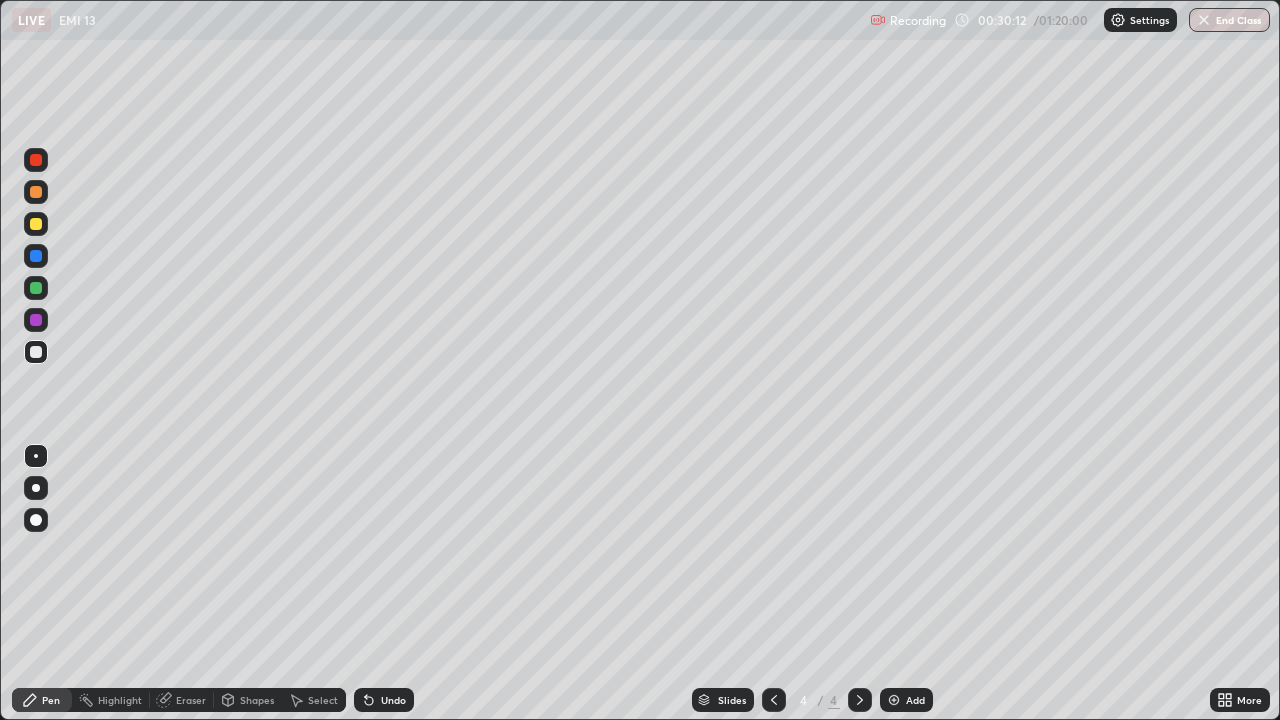 click on "Undo" at bounding box center (393, 700) 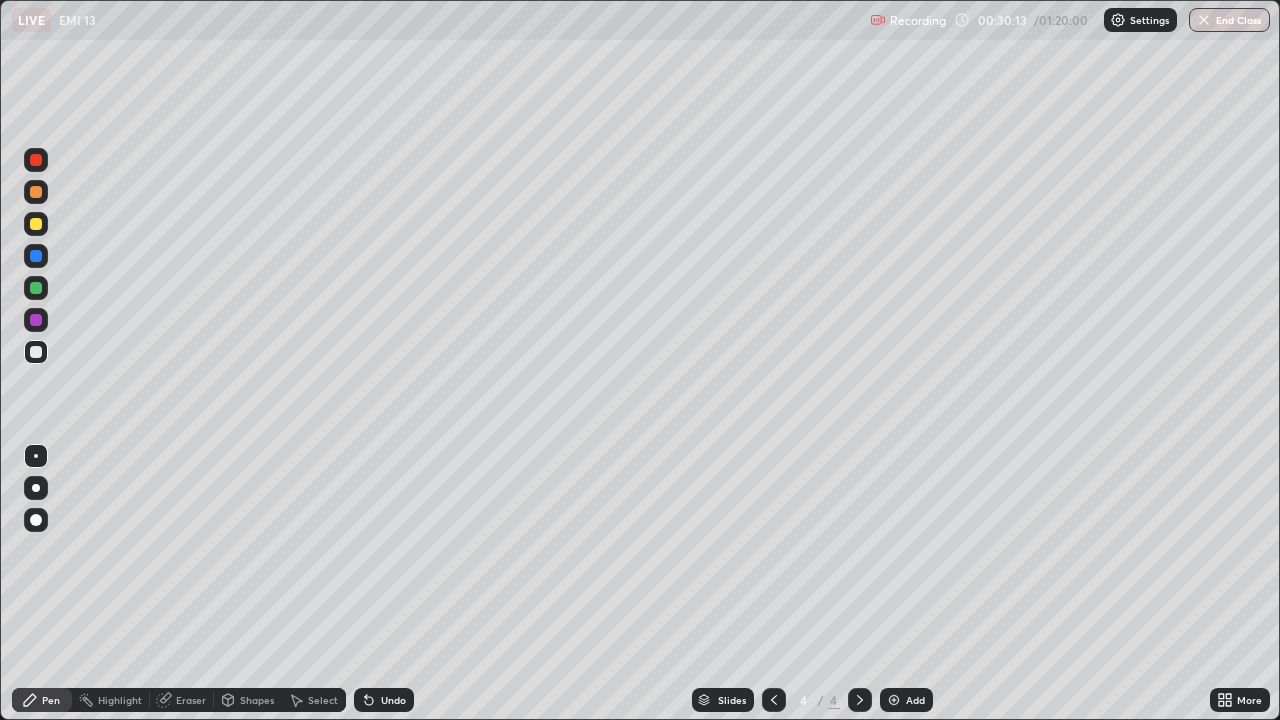 click on "Undo" at bounding box center (393, 700) 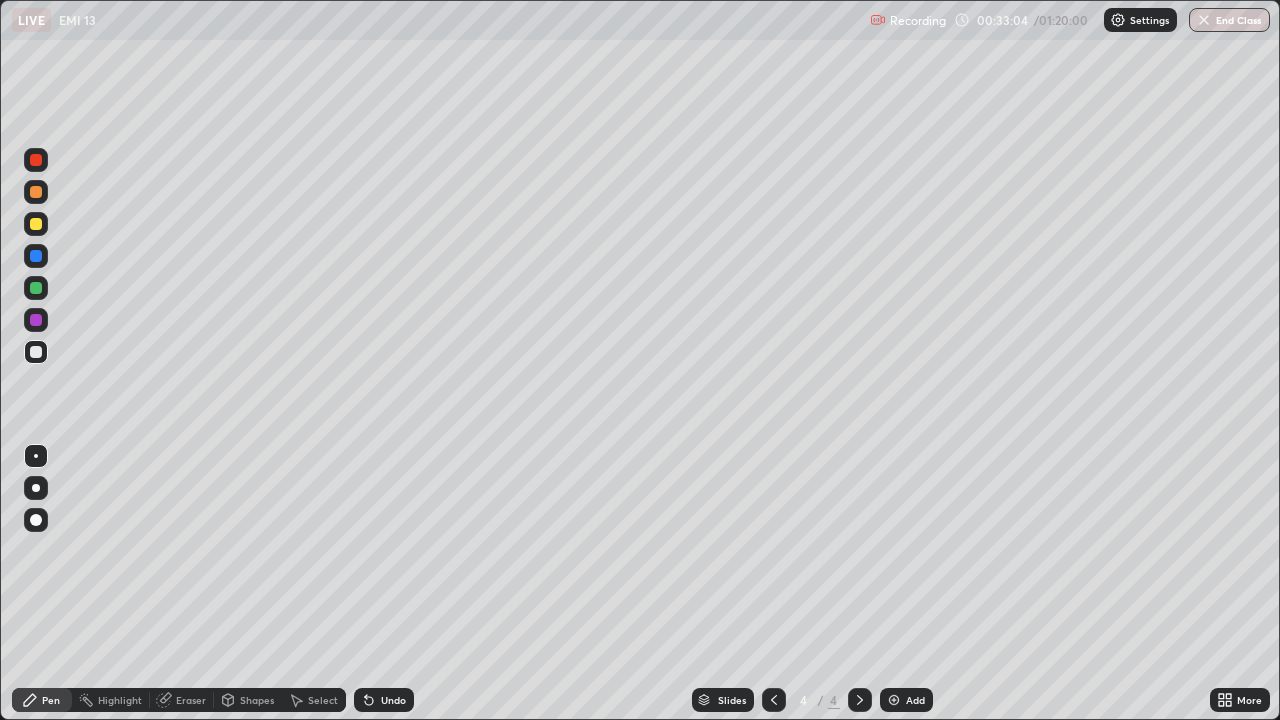 click at bounding box center (36, 288) 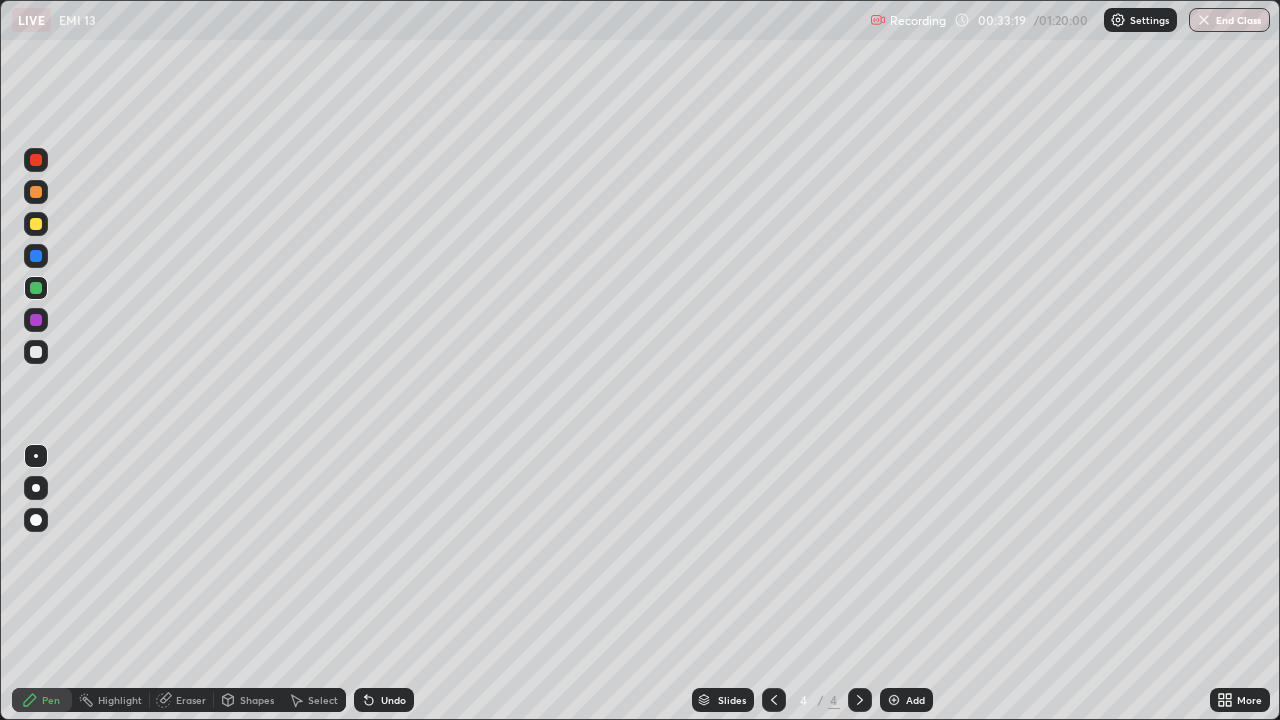 click at bounding box center (36, 224) 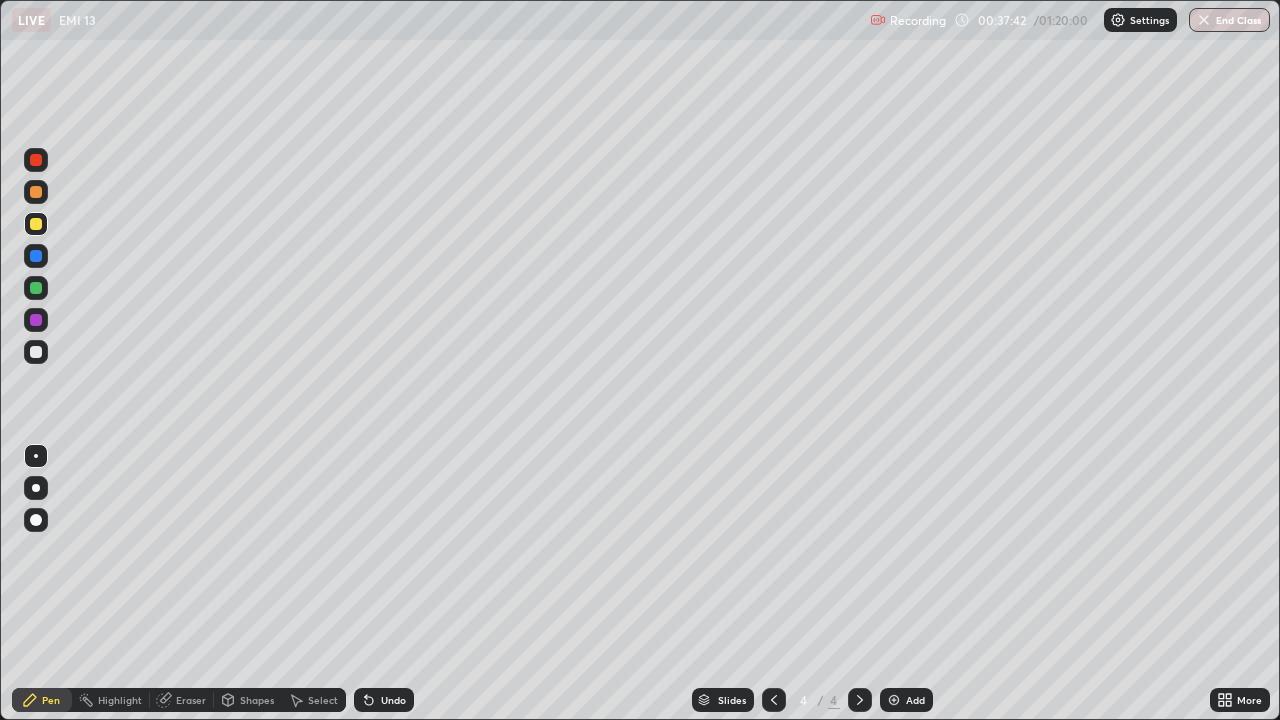 click on "Add" at bounding box center (915, 700) 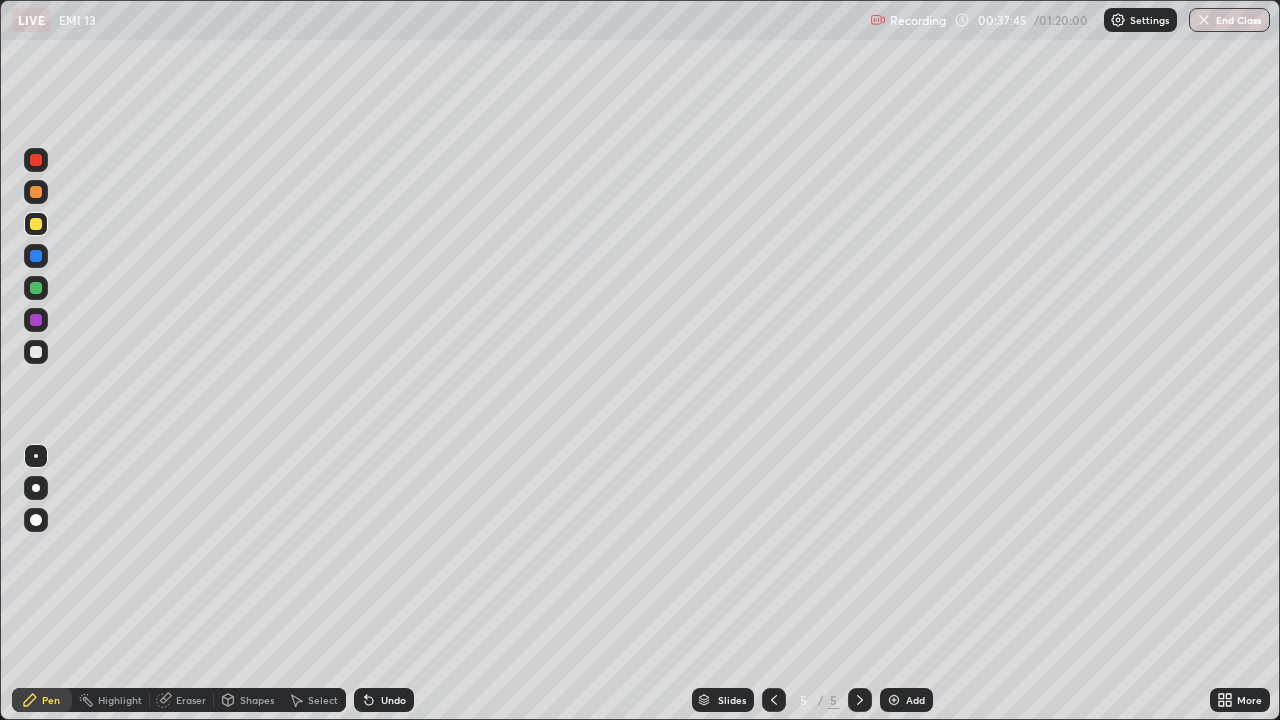 click at bounding box center (36, 352) 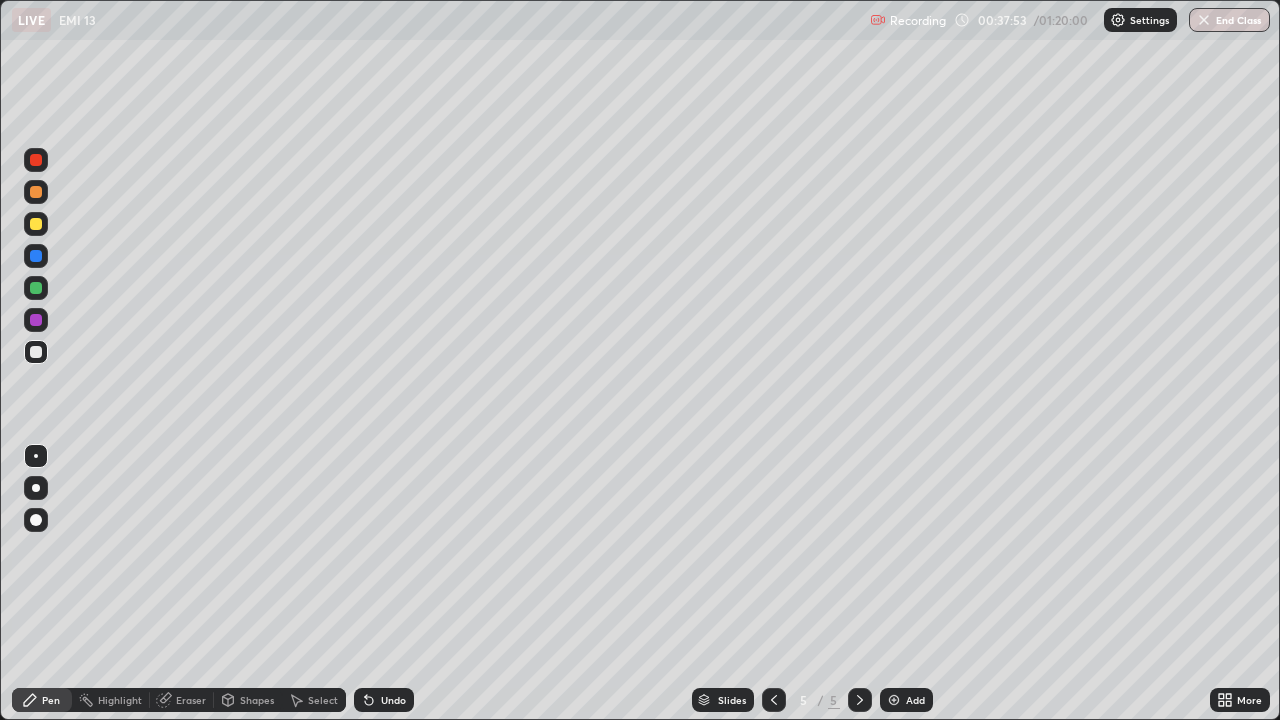 click at bounding box center (36, 288) 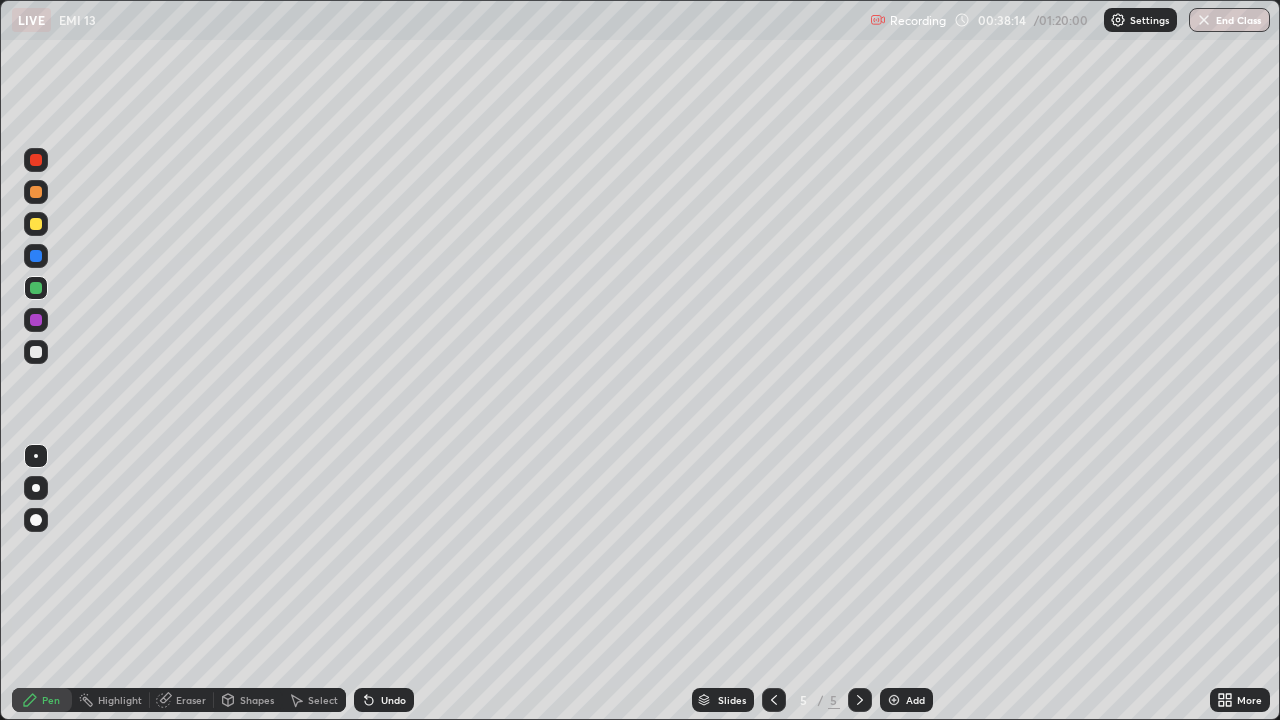 click on "Undo" at bounding box center [393, 700] 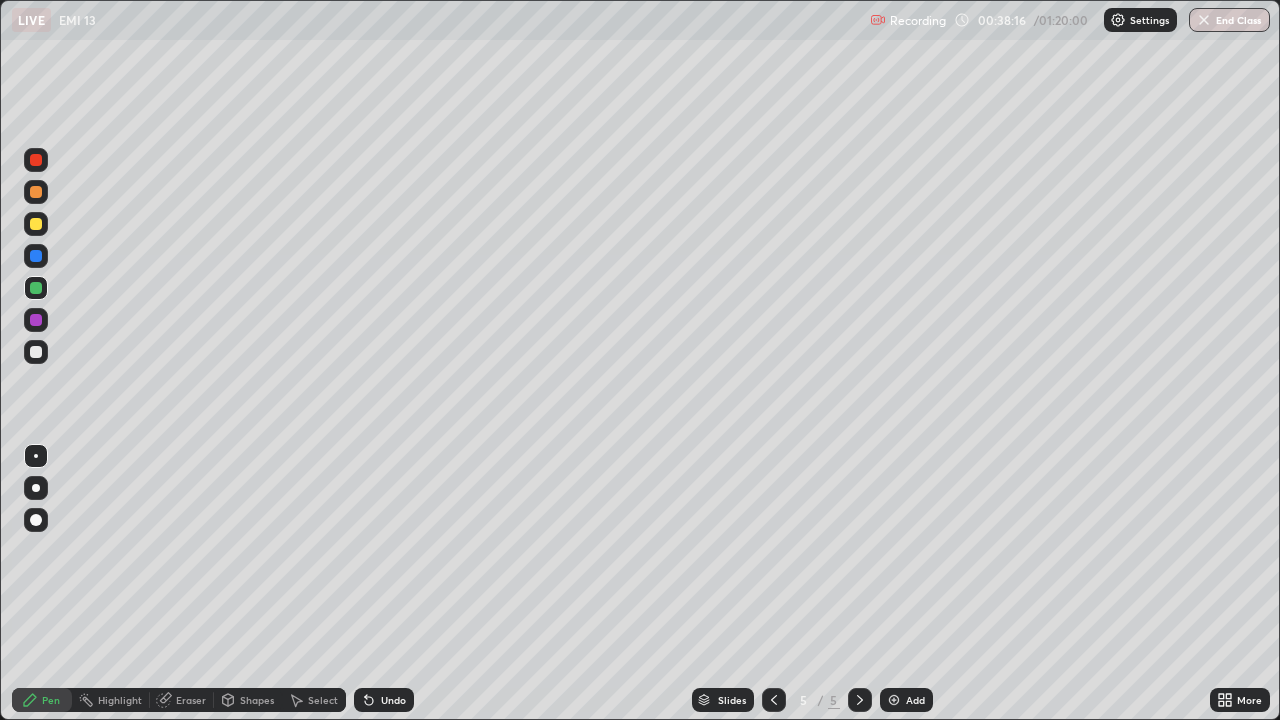 click on "Undo" at bounding box center (393, 700) 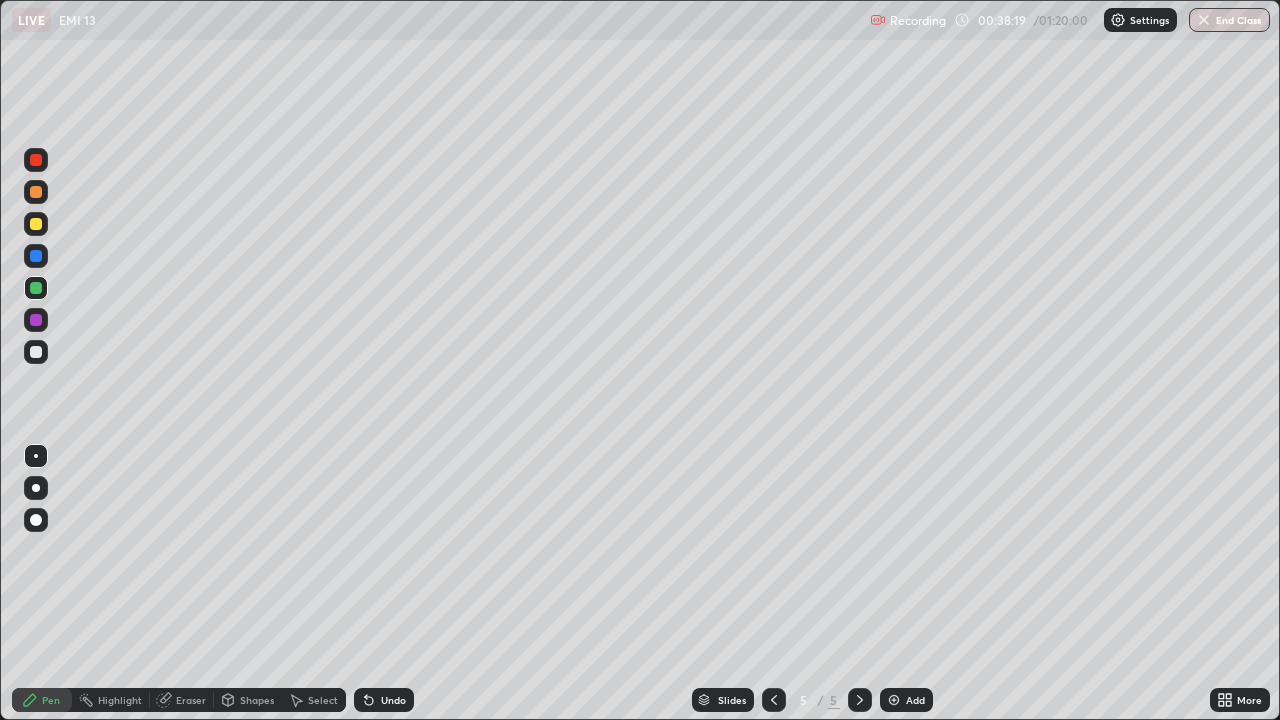 click on "Undo" at bounding box center [393, 700] 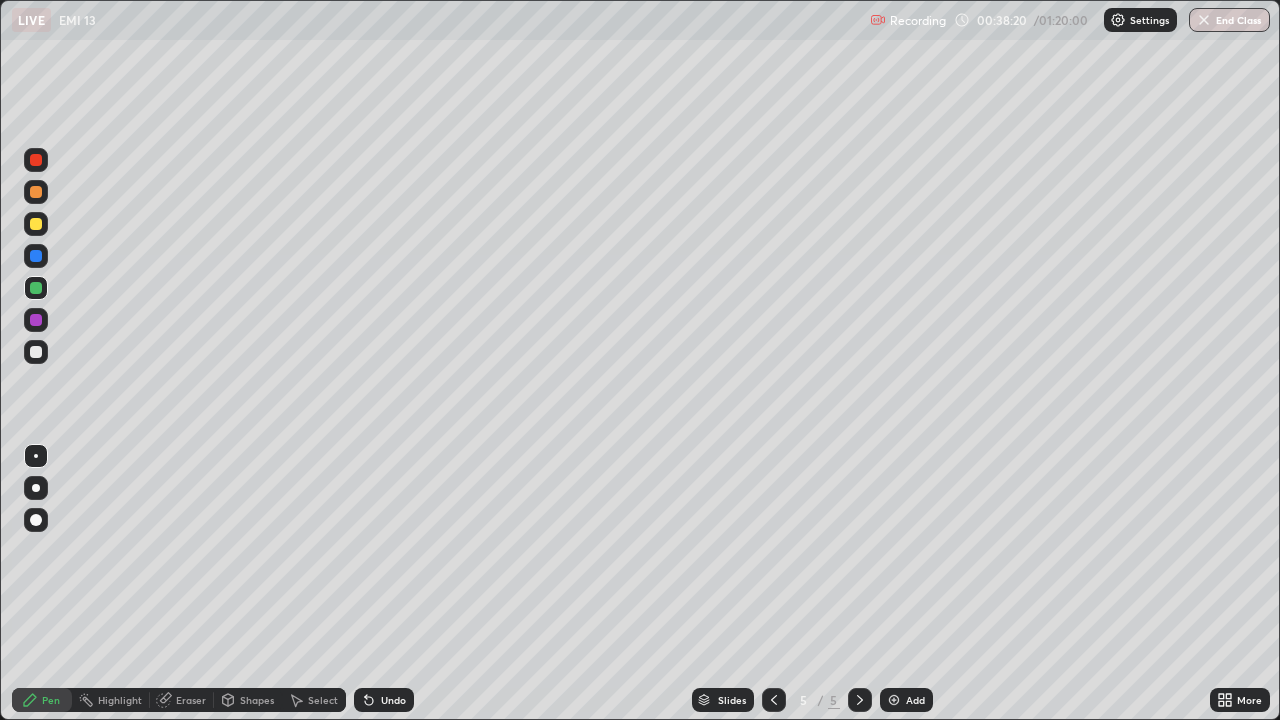 click on "Undo" at bounding box center (393, 700) 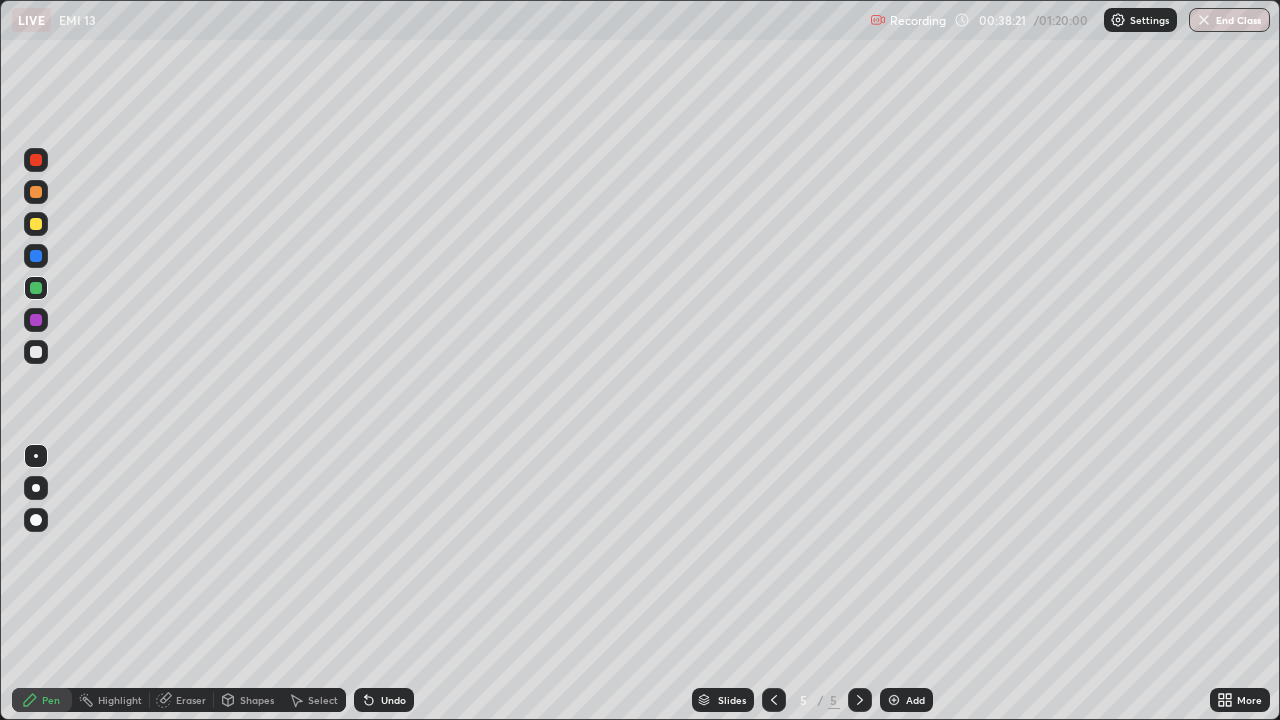 click on "Undo" at bounding box center (393, 700) 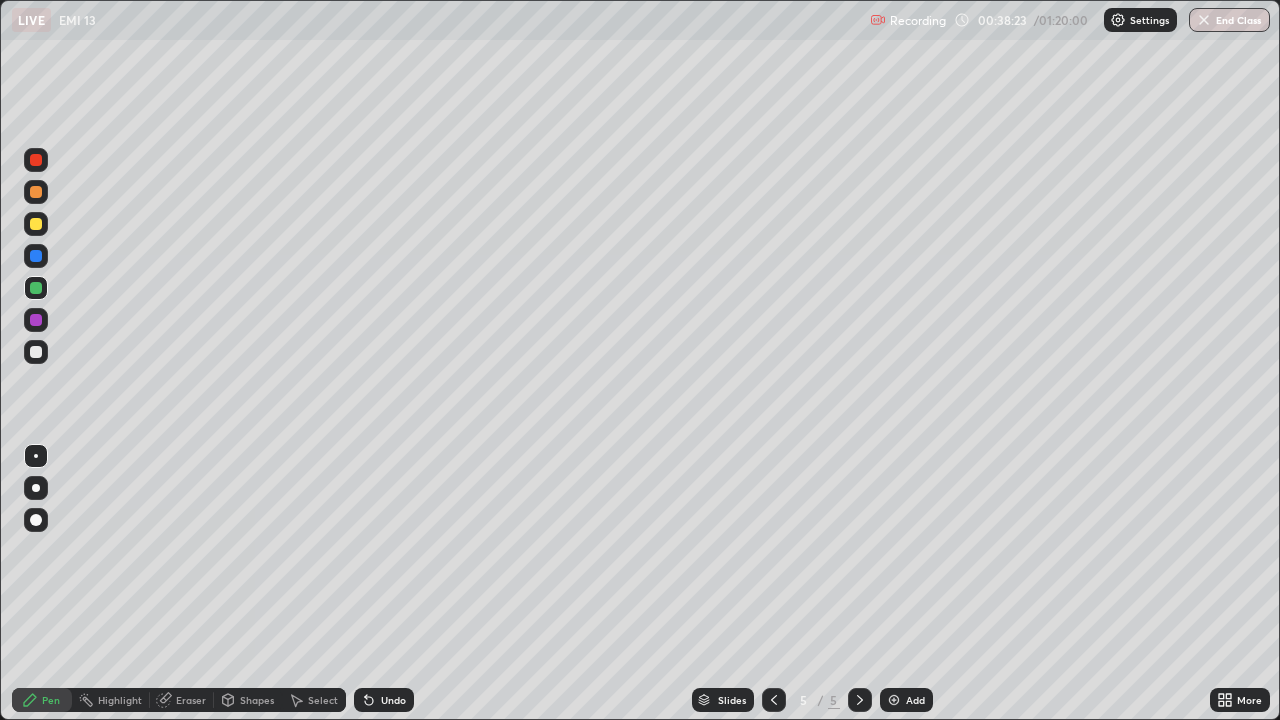 click on "Undo" at bounding box center [393, 700] 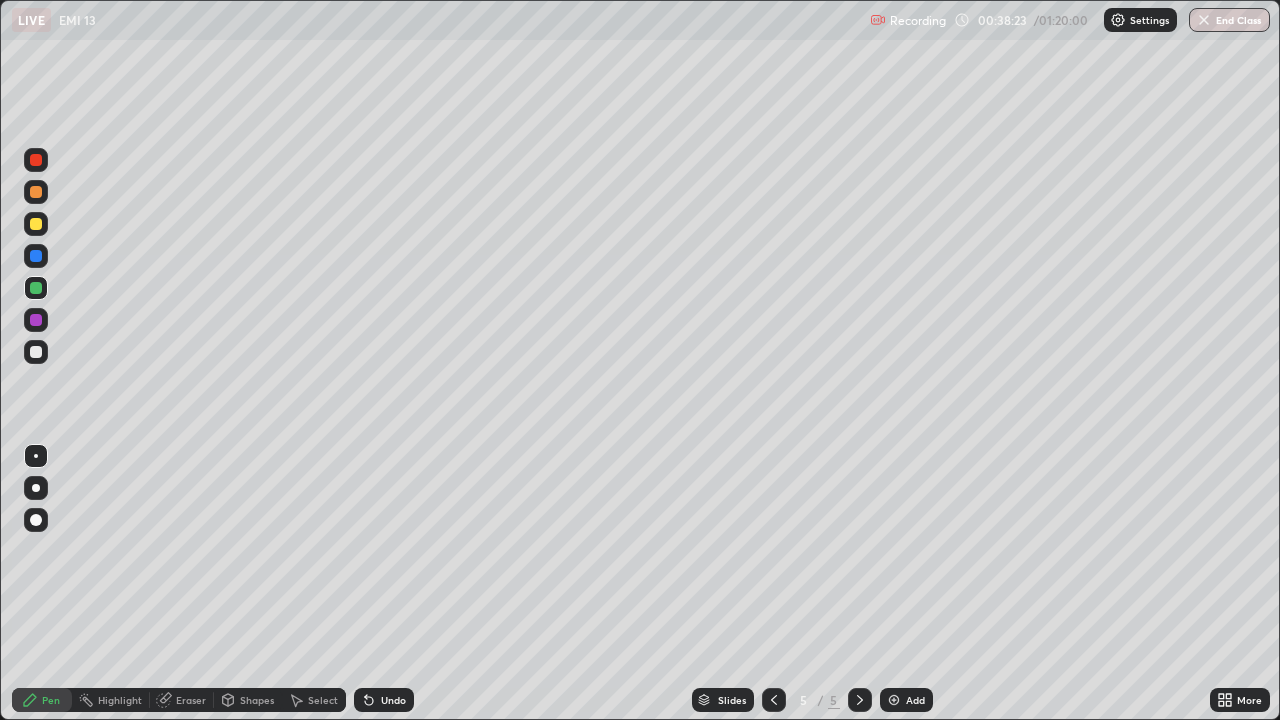 click on "Undo" at bounding box center (393, 700) 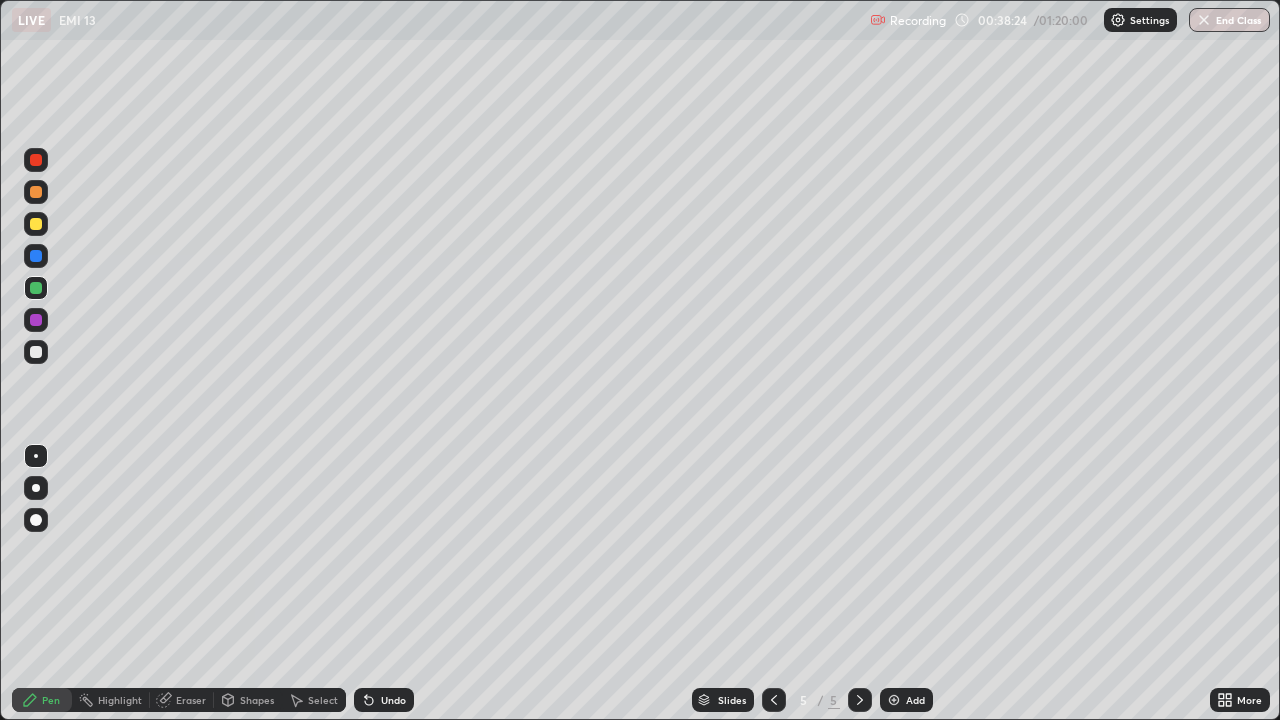 click on "Undo" at bounding box center [393, 700] 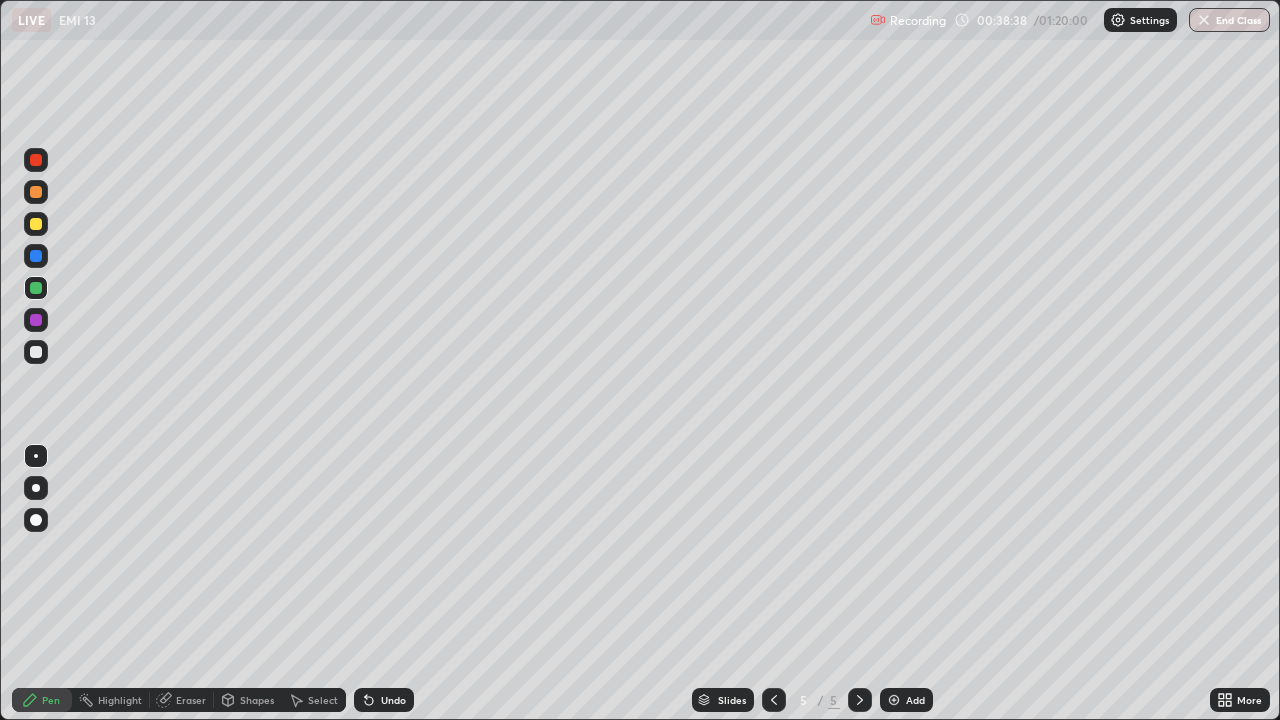 click at bounding box center (36, 192) 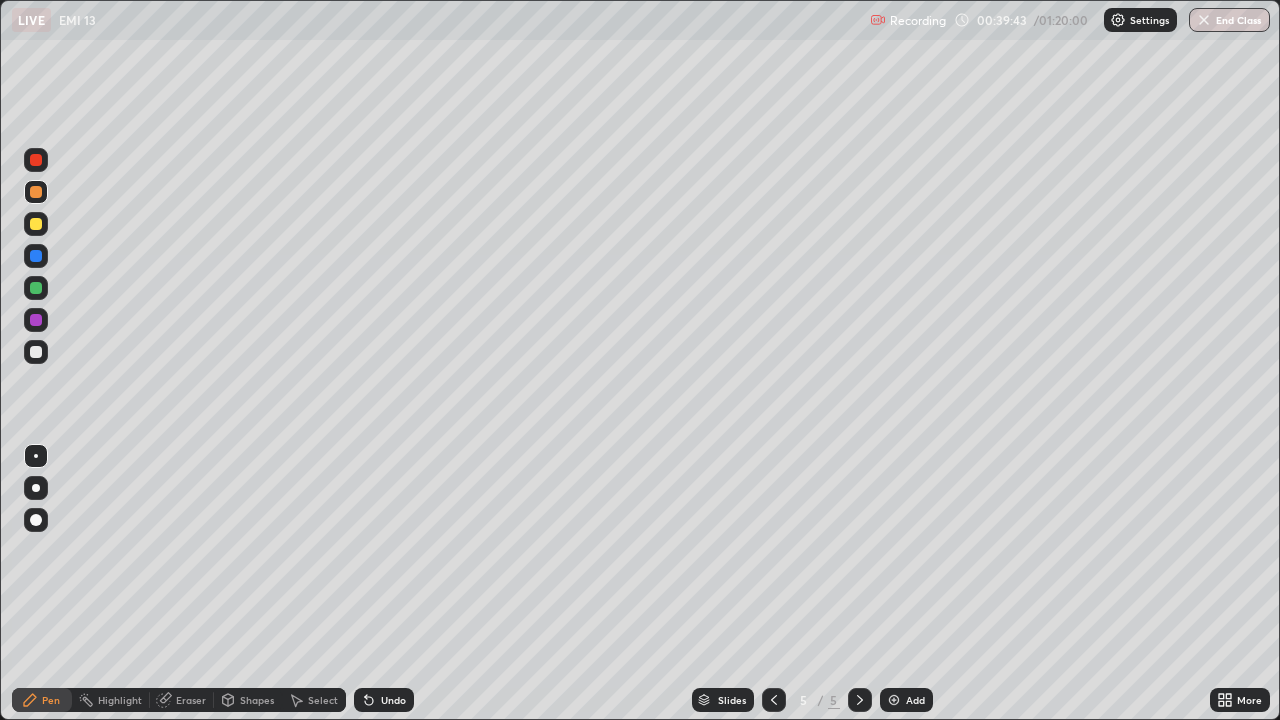 click at bounding box center (36, 288) 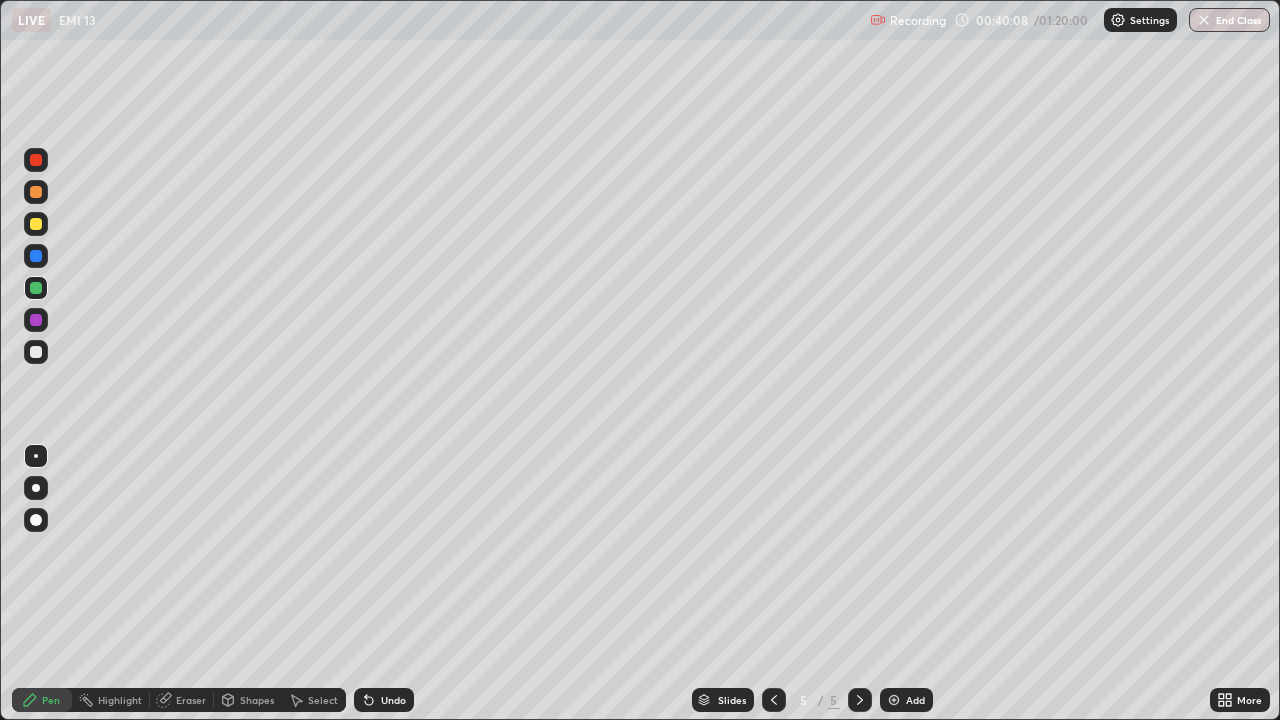click at bounding box center (36, 352) 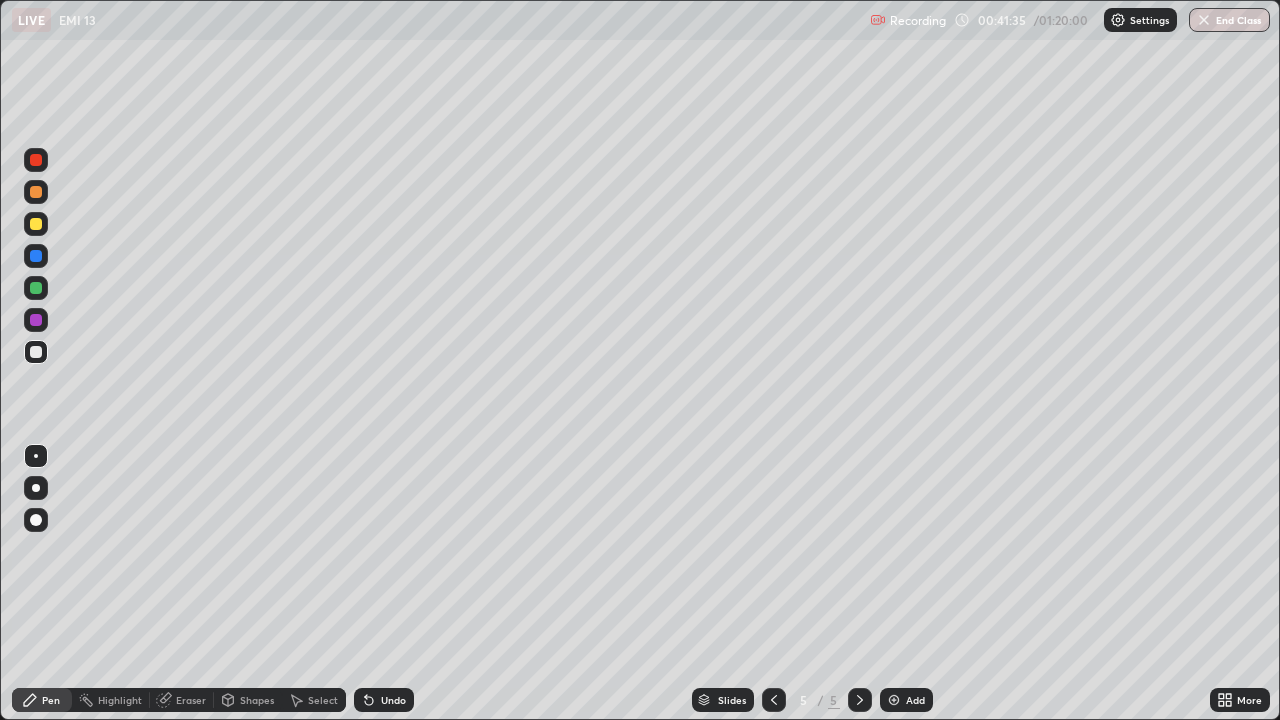 click at bounding box center [36, 224] 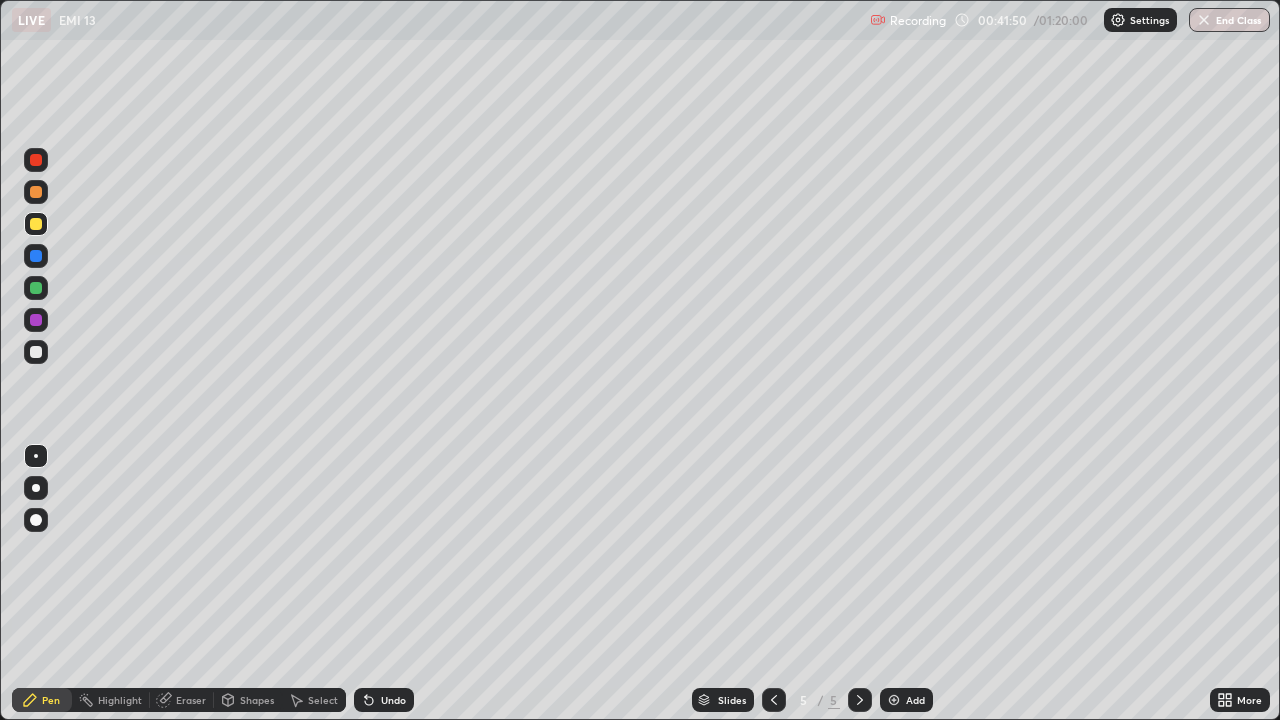 click at bounding box center [36, 288] 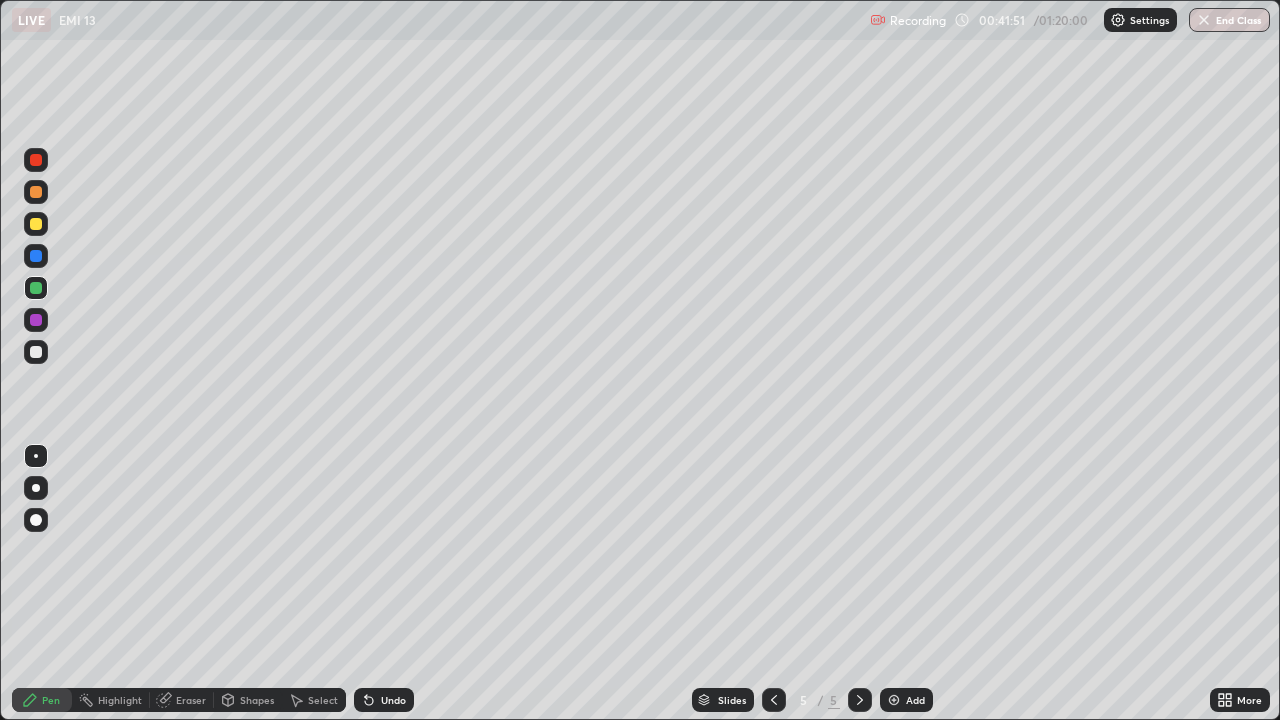 click at bounding box center [36, 352] 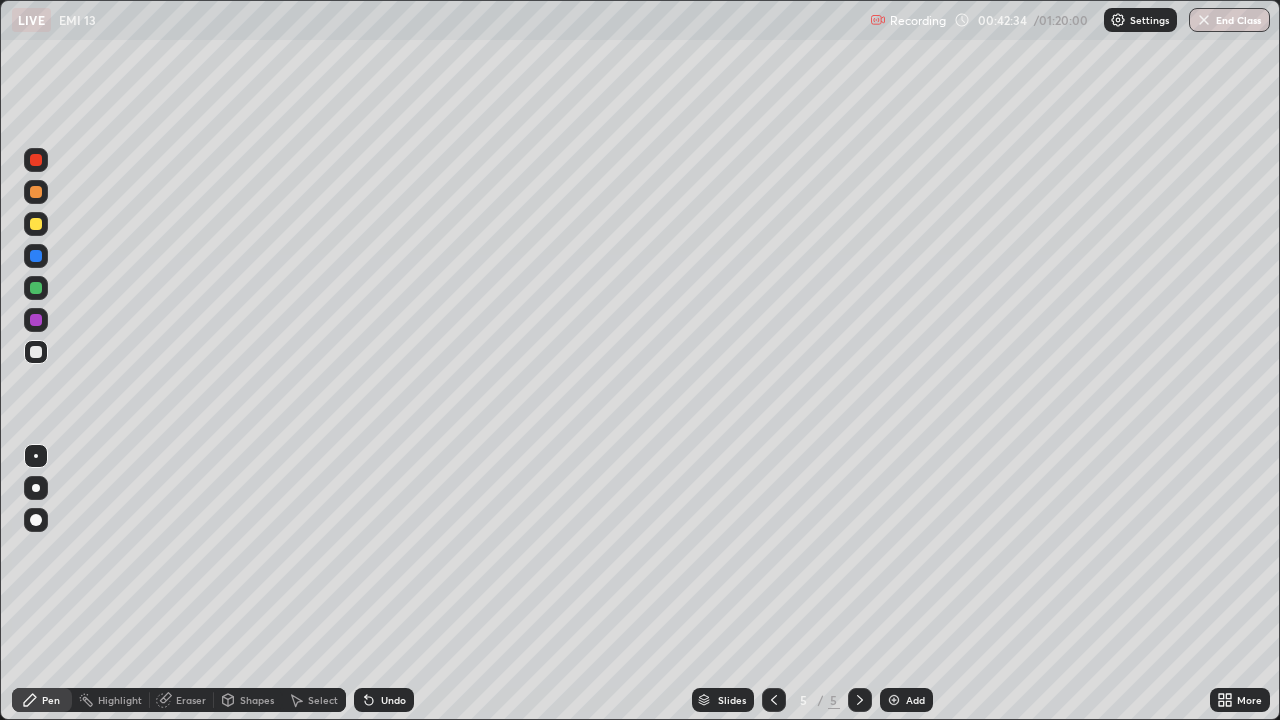 click at bounding box center (36, 224) 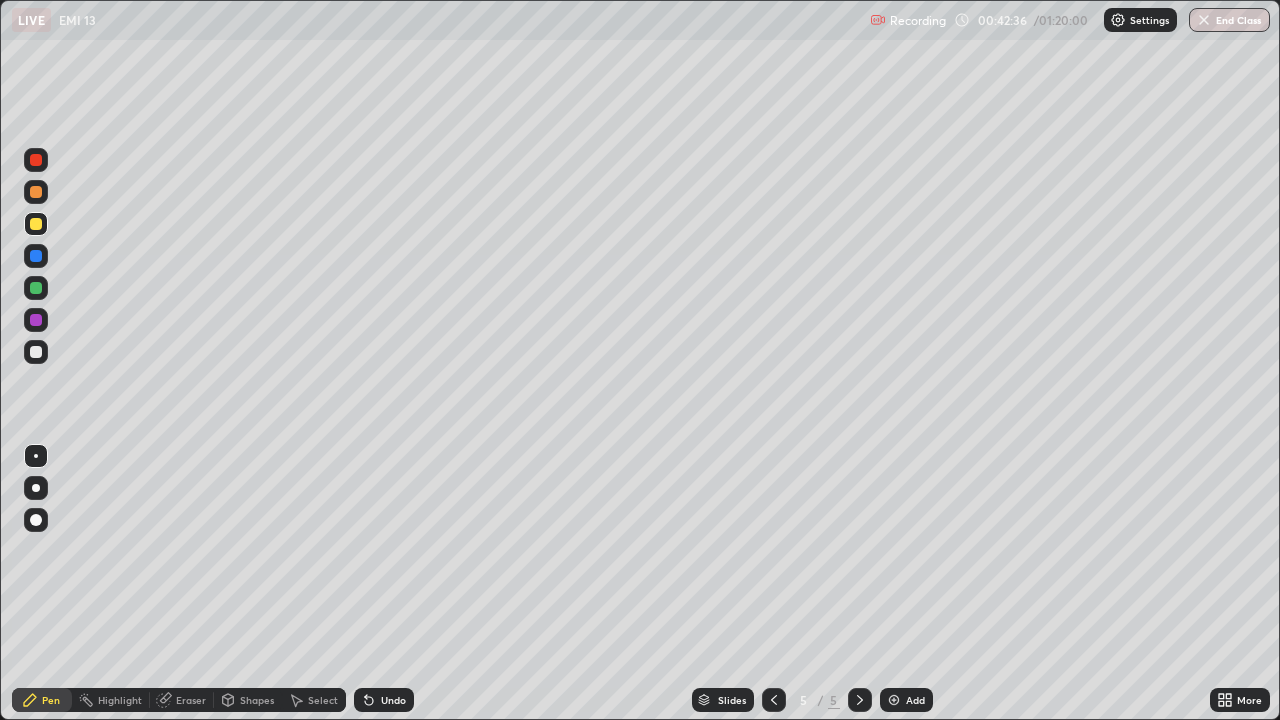 click at bounding box center [36, 288] 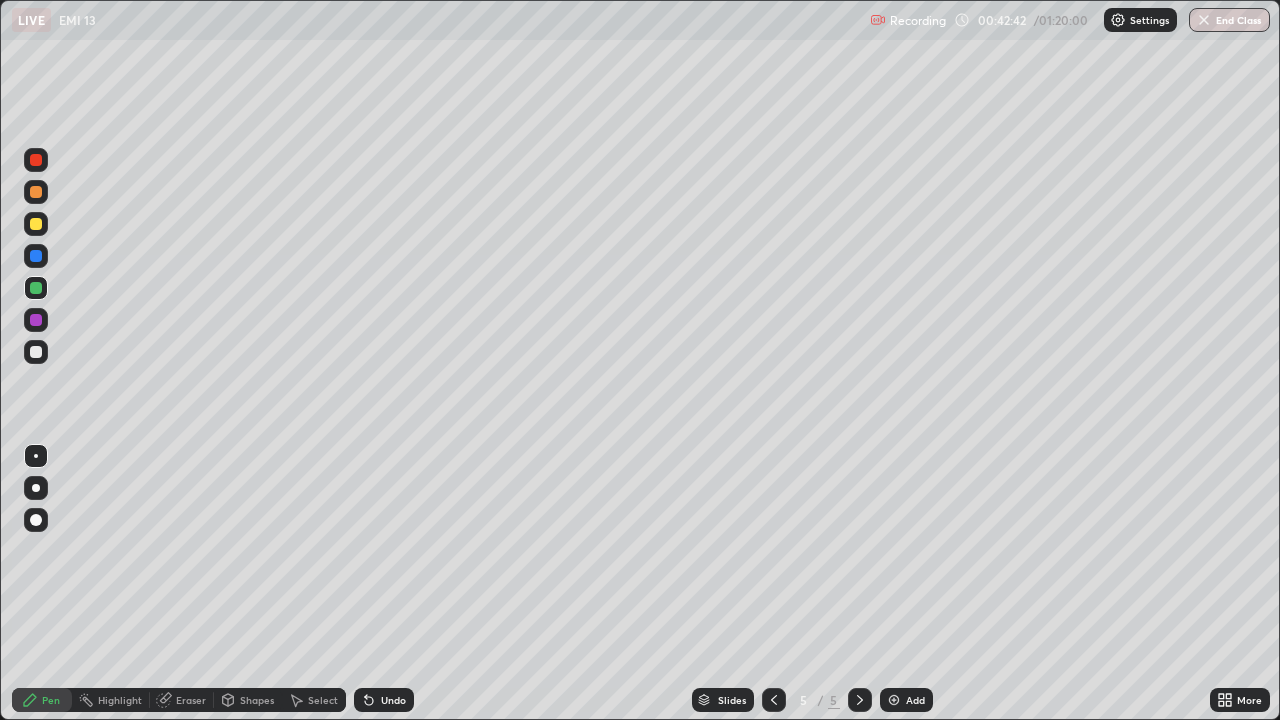 click at bounding box center (36, 352) 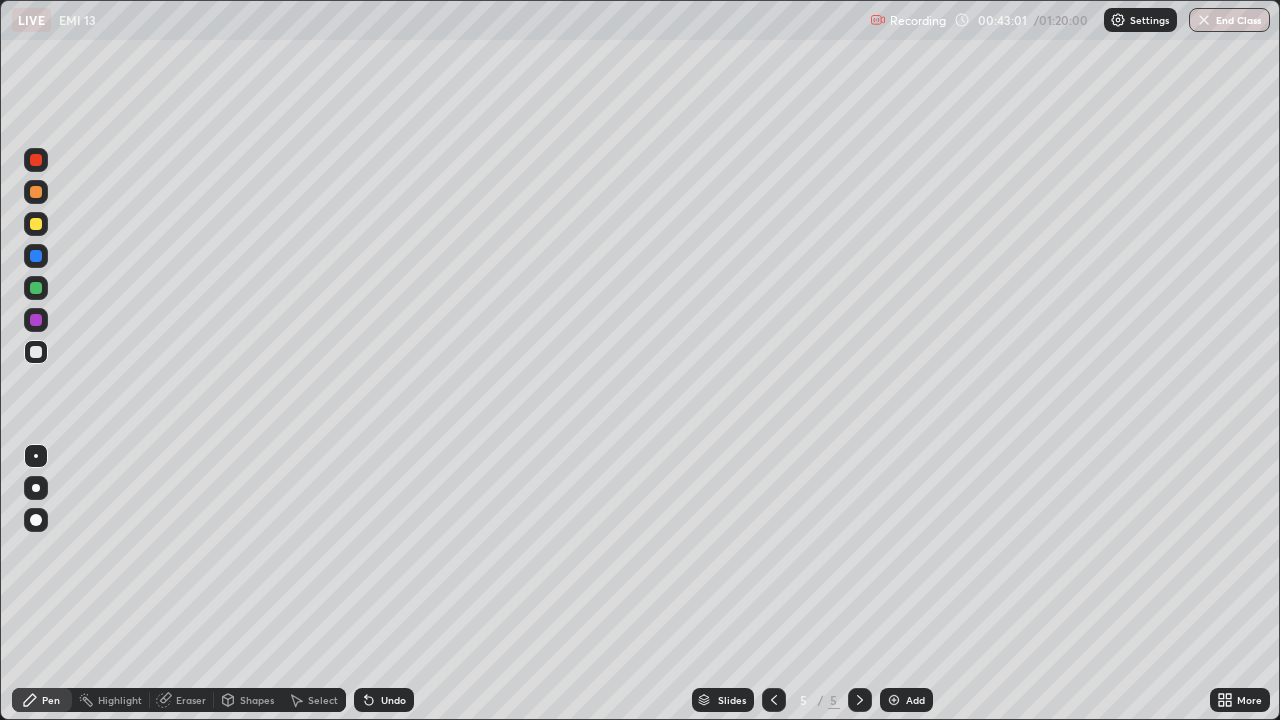 click on "Undo" at bounding box center [393, 700] 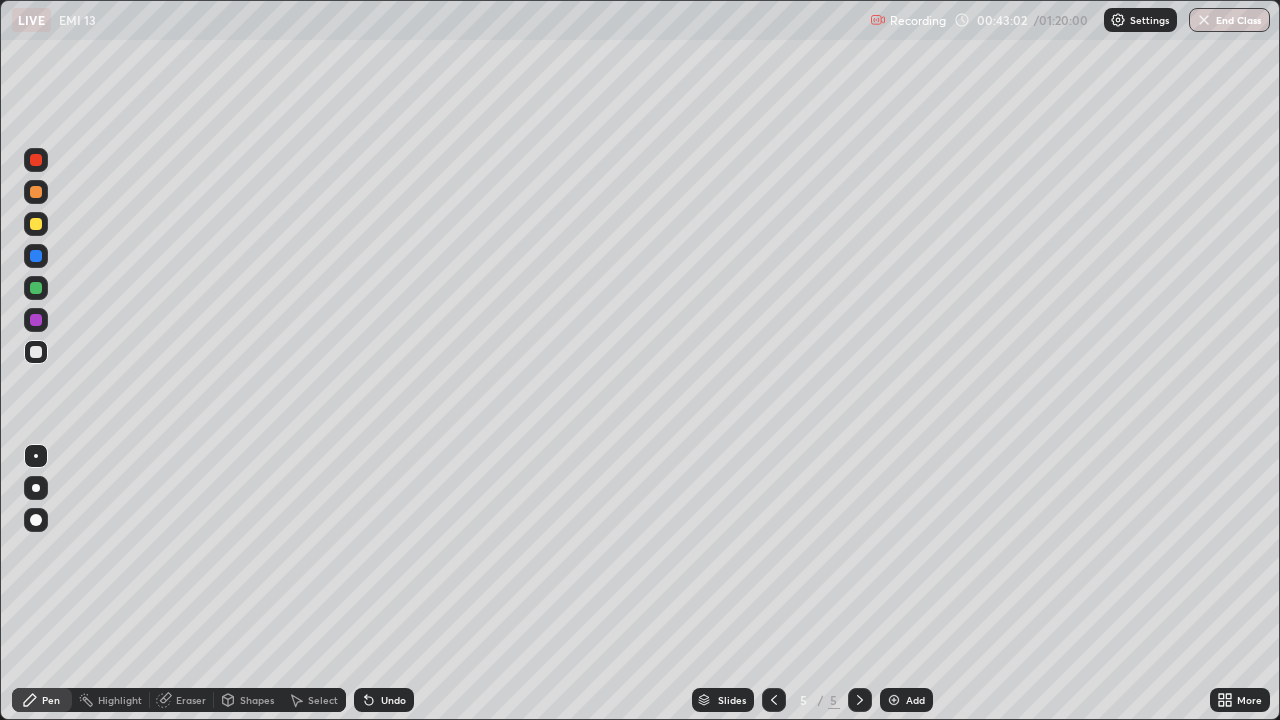click on "Undo" at bounding box center [384, 700] 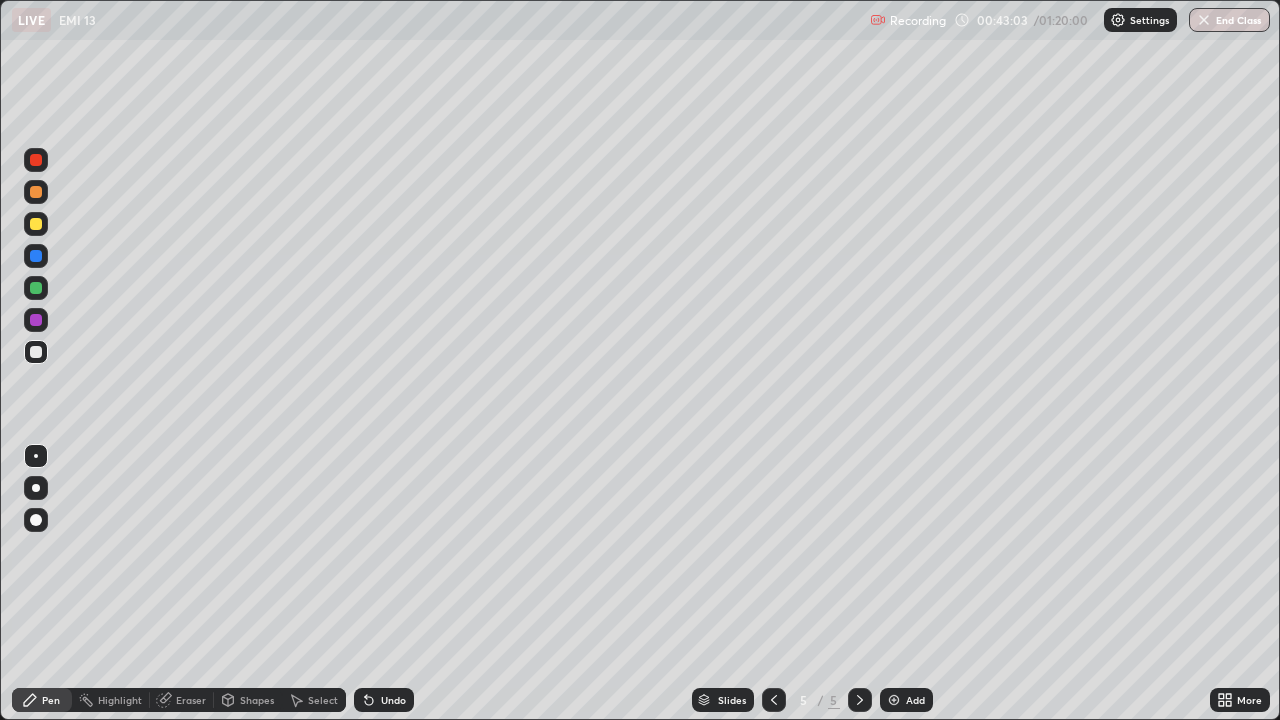 click on "Undo" at bounding box center (384, 700) 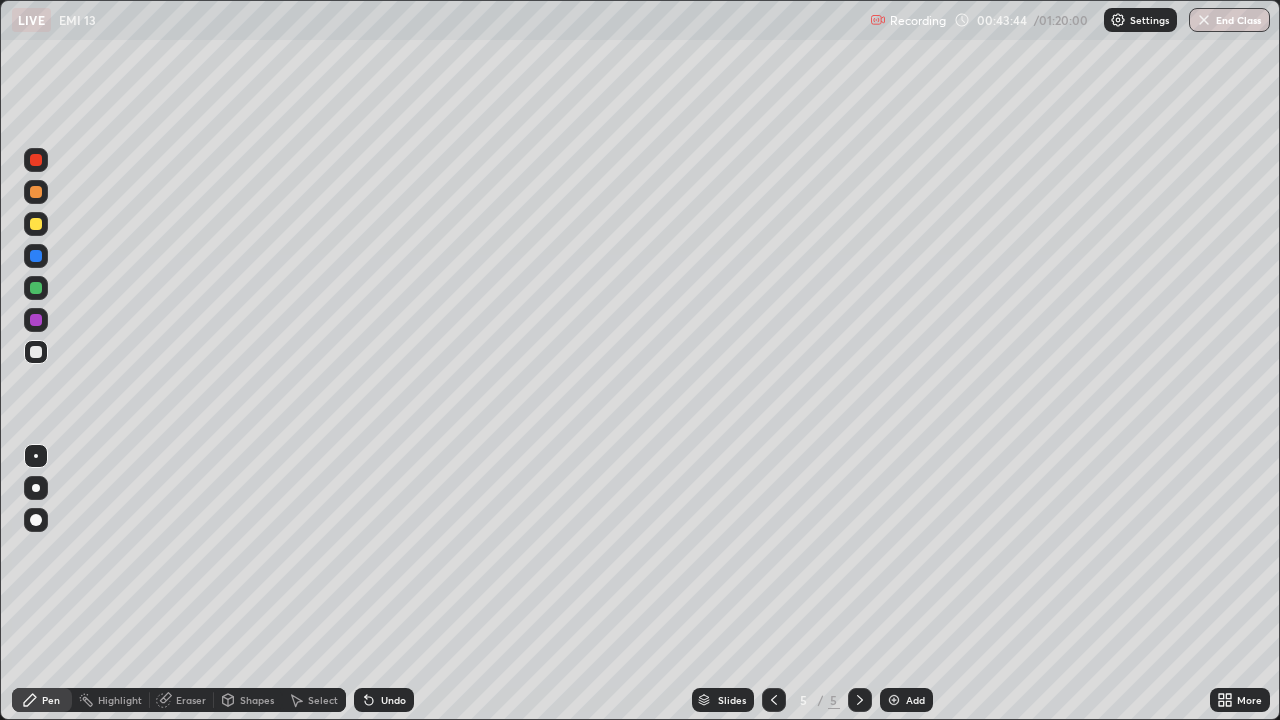 click on "Undo" at bounding box center (393, 700) 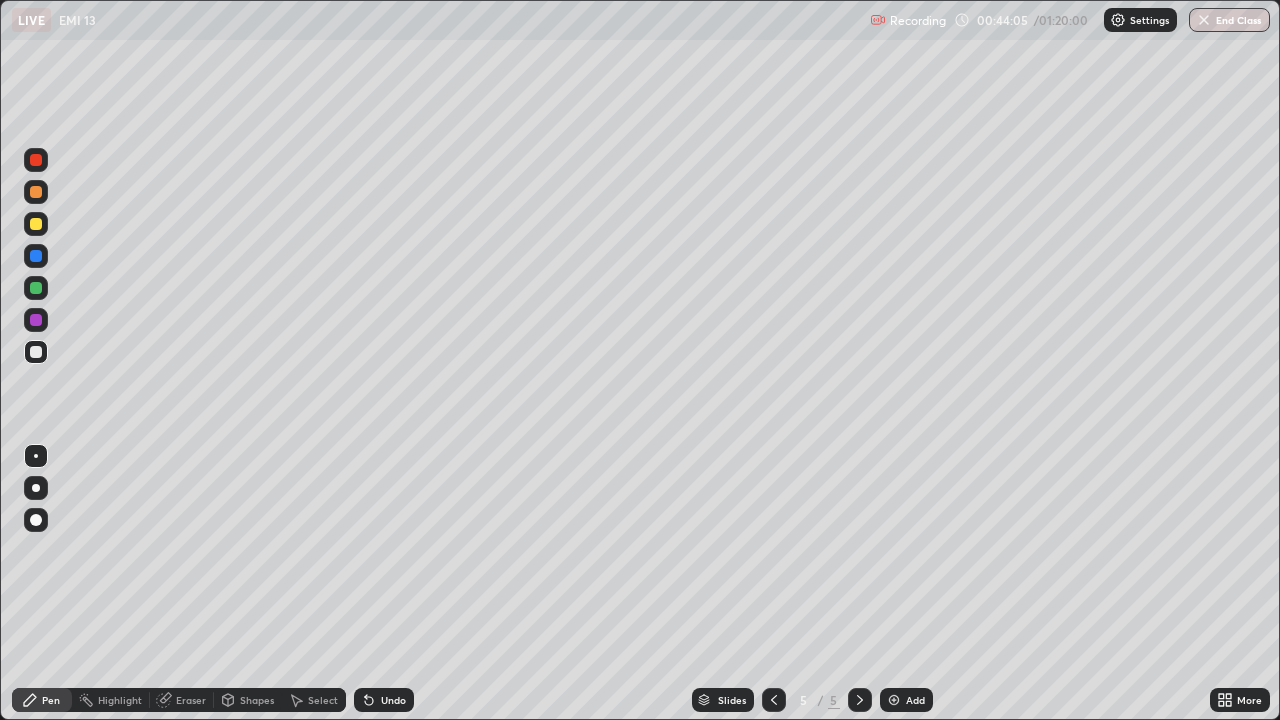 click at bounding box center [36, 224] 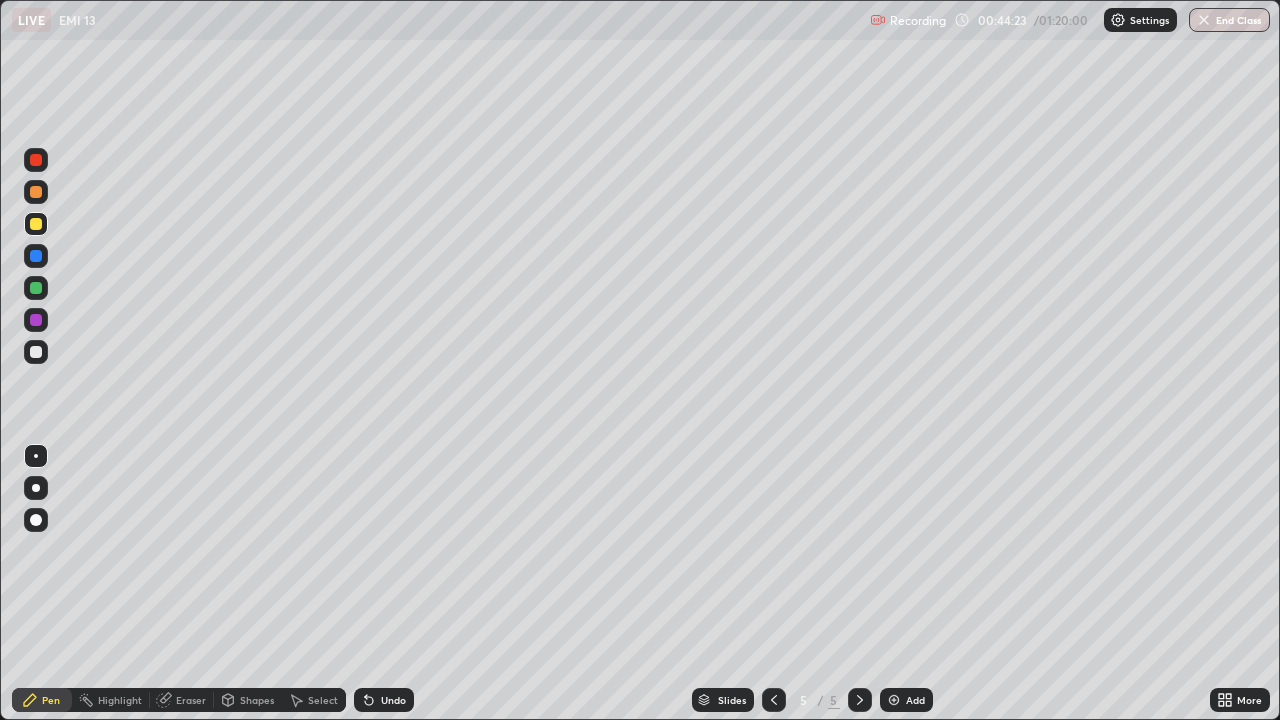 click at bounding box center [36, 288] 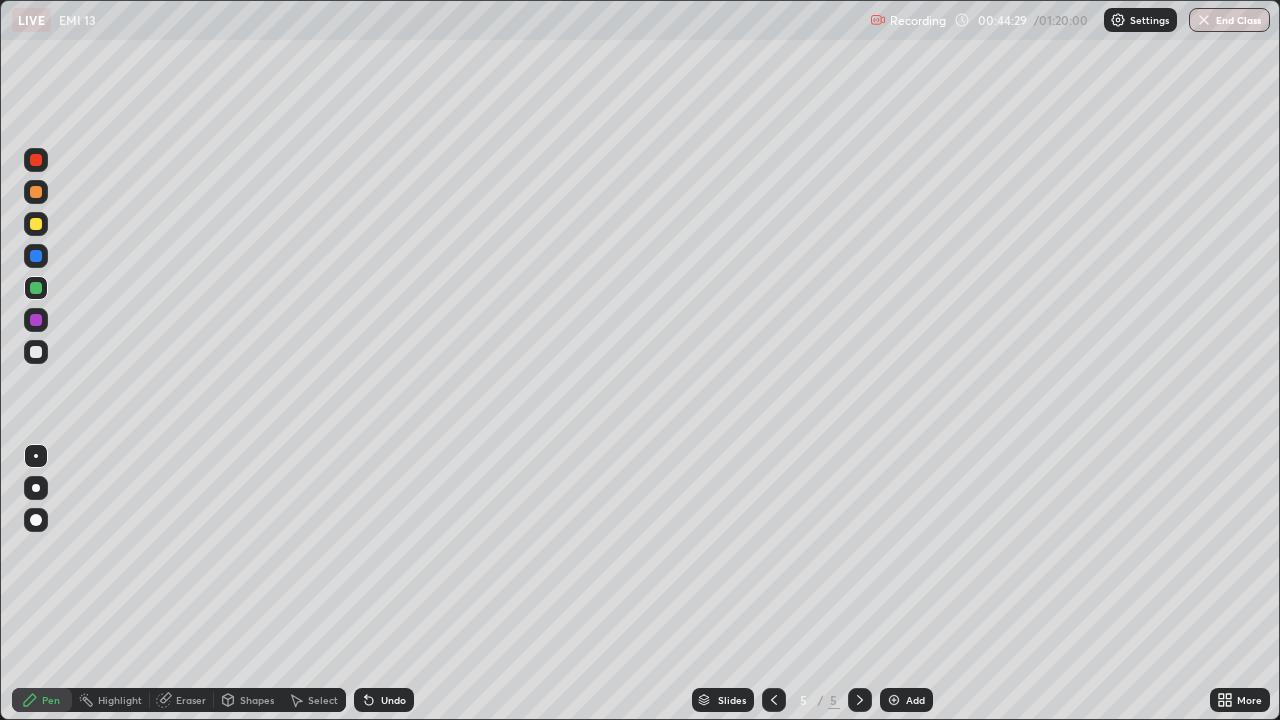 click at bounding box center [36, 192] 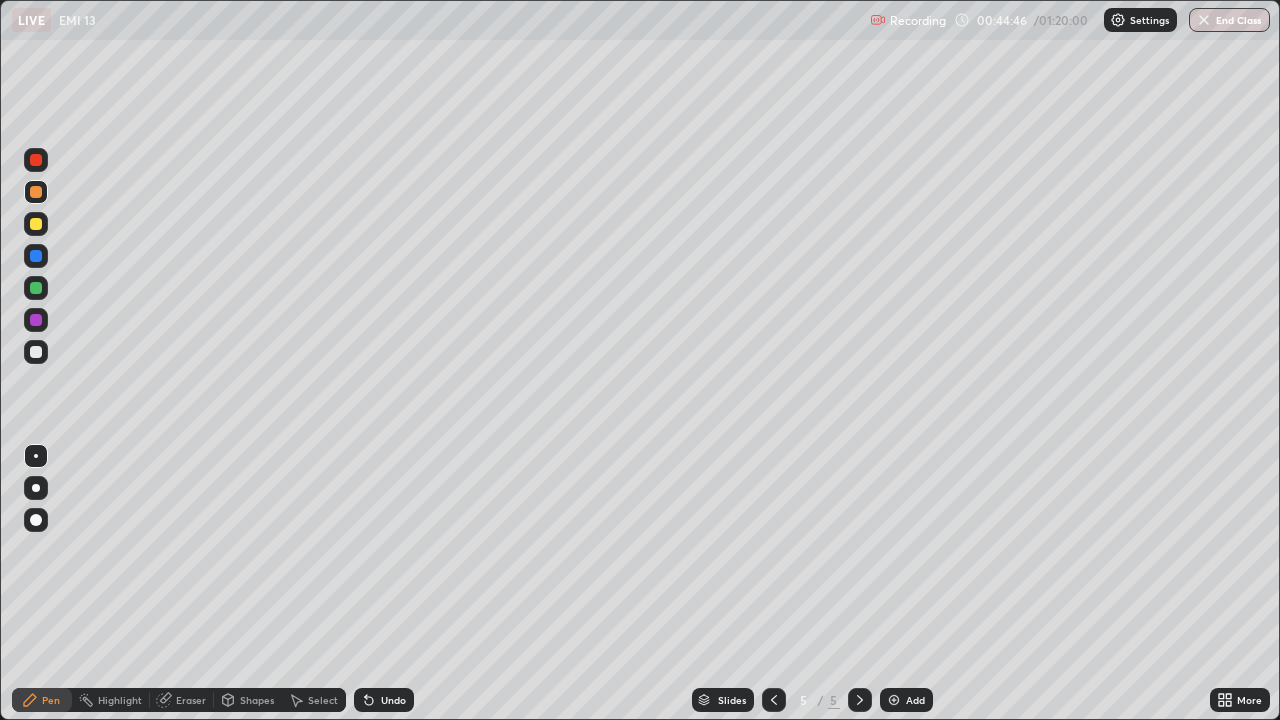 click on "Eraser" at bounding box center [191, 700] 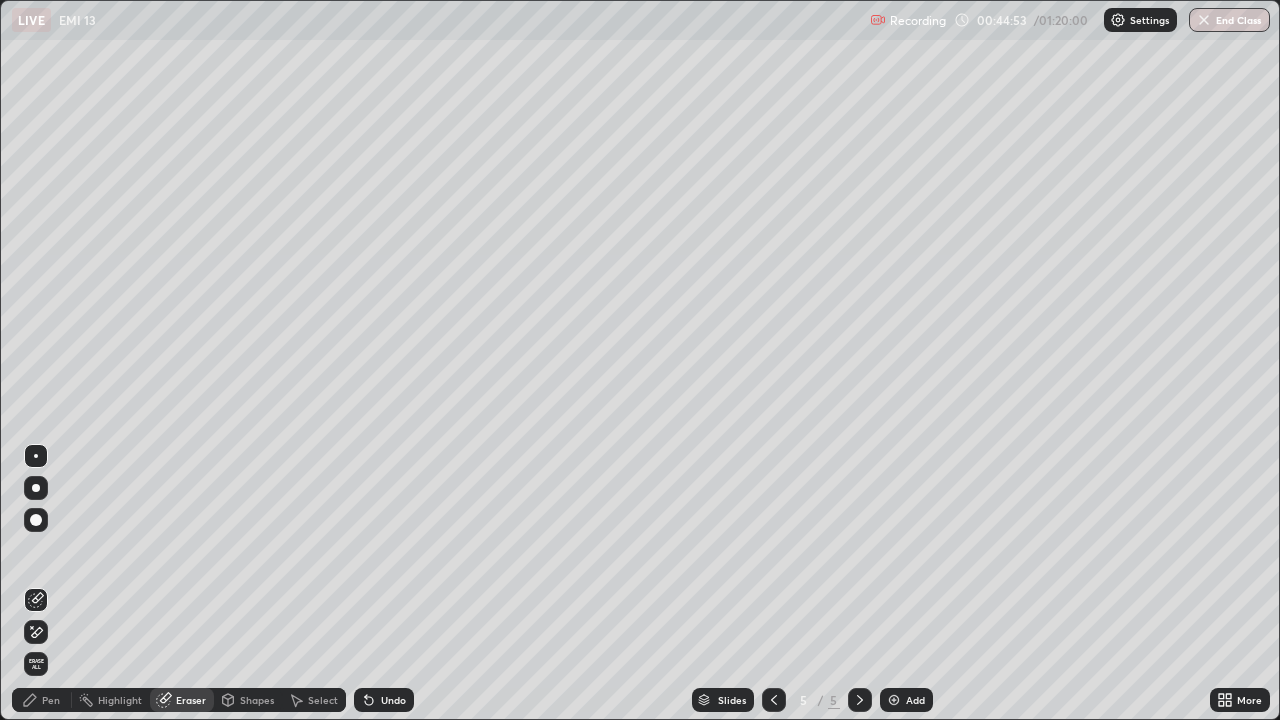 click on "Pen" at bounding box center (51, 700) 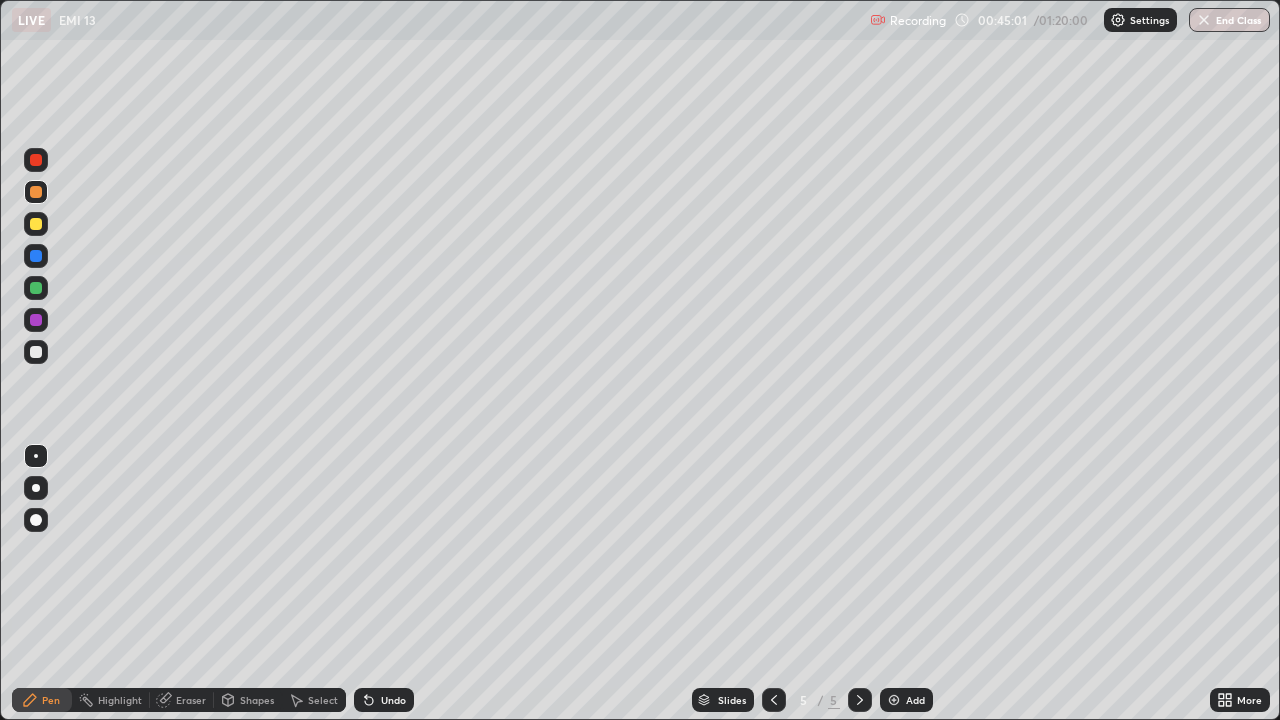 click at bounding box center [36, 352] 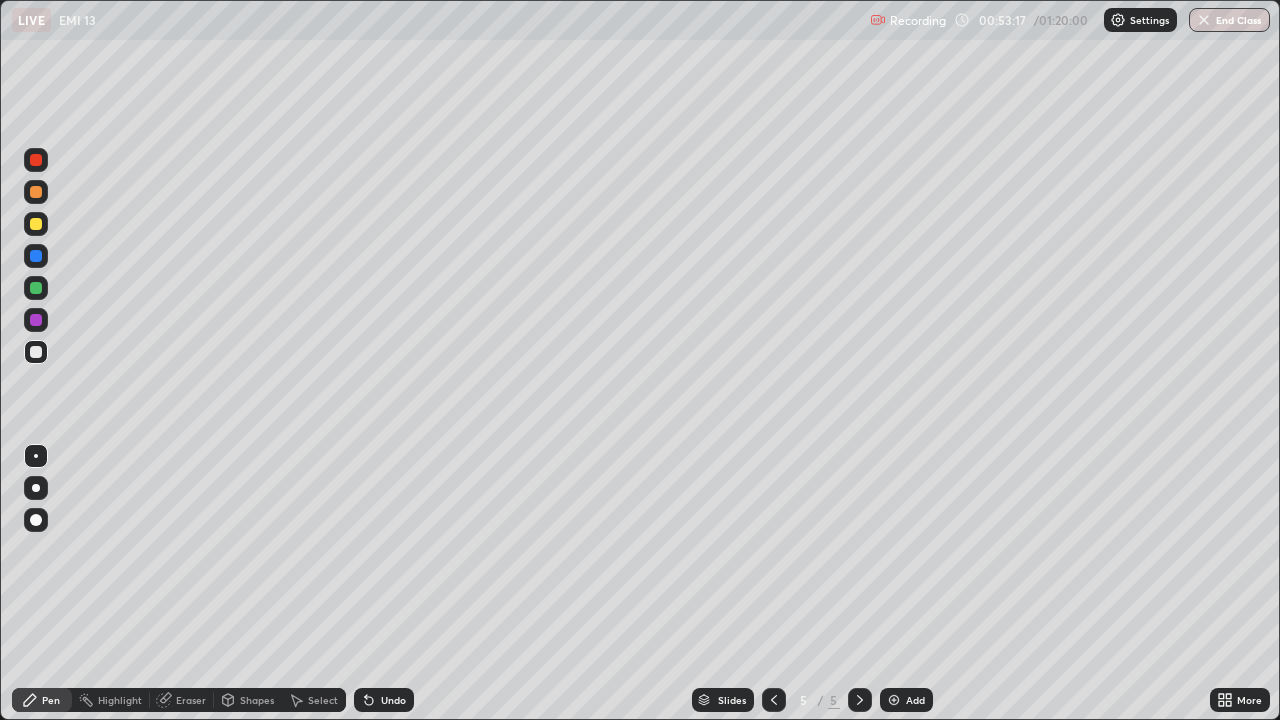 click on "Add" at bounding box center (906, 700) 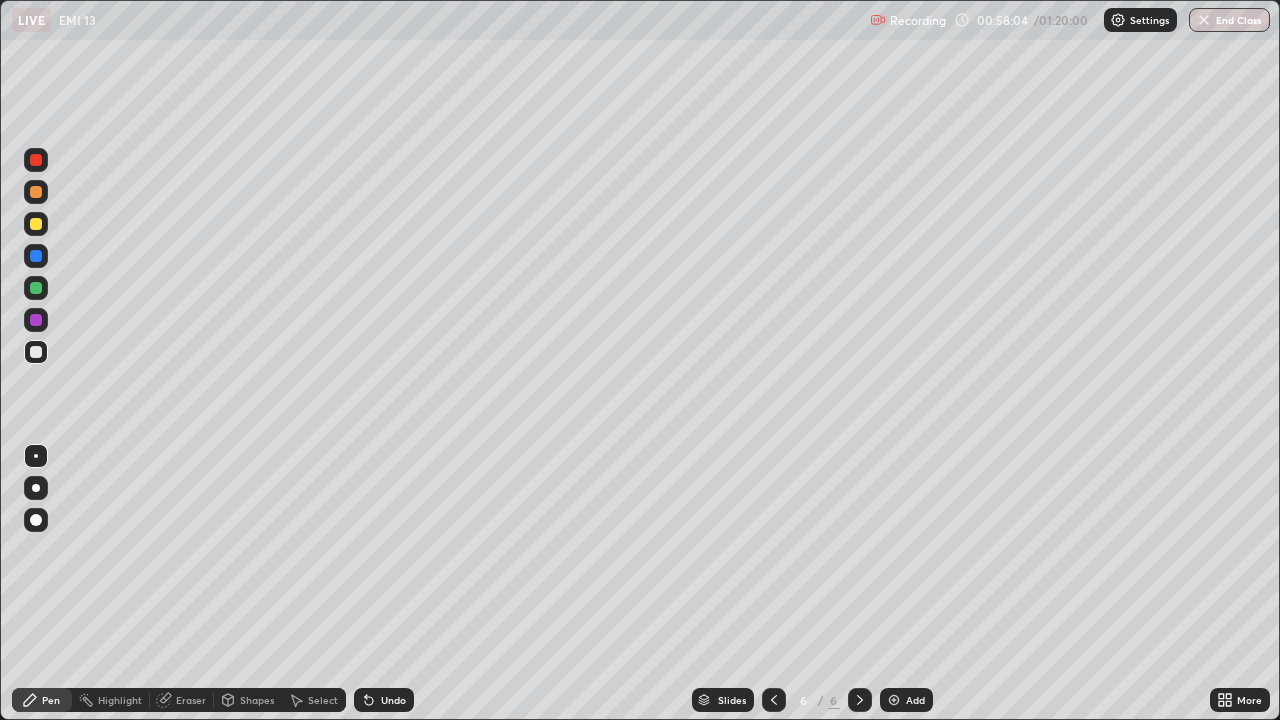 click on "Eraser" at bounding box center [191, 700] 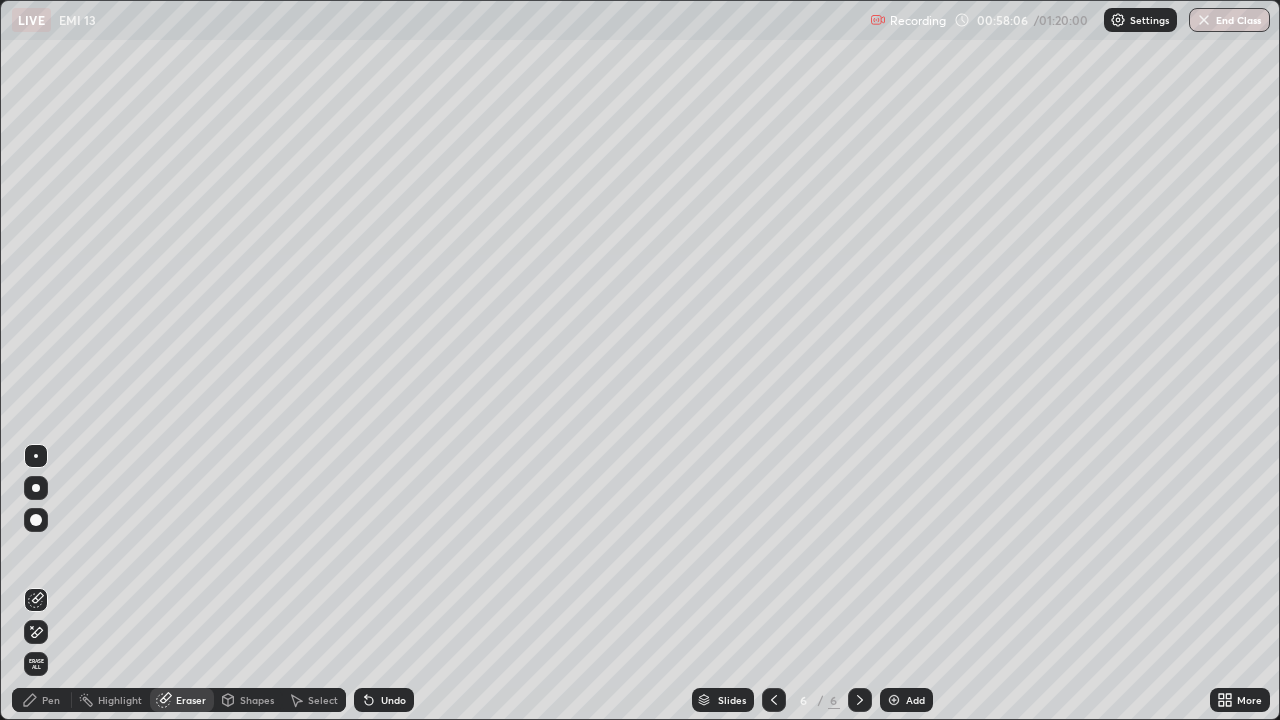 click on "Pen" at bounding box center [51, 700] 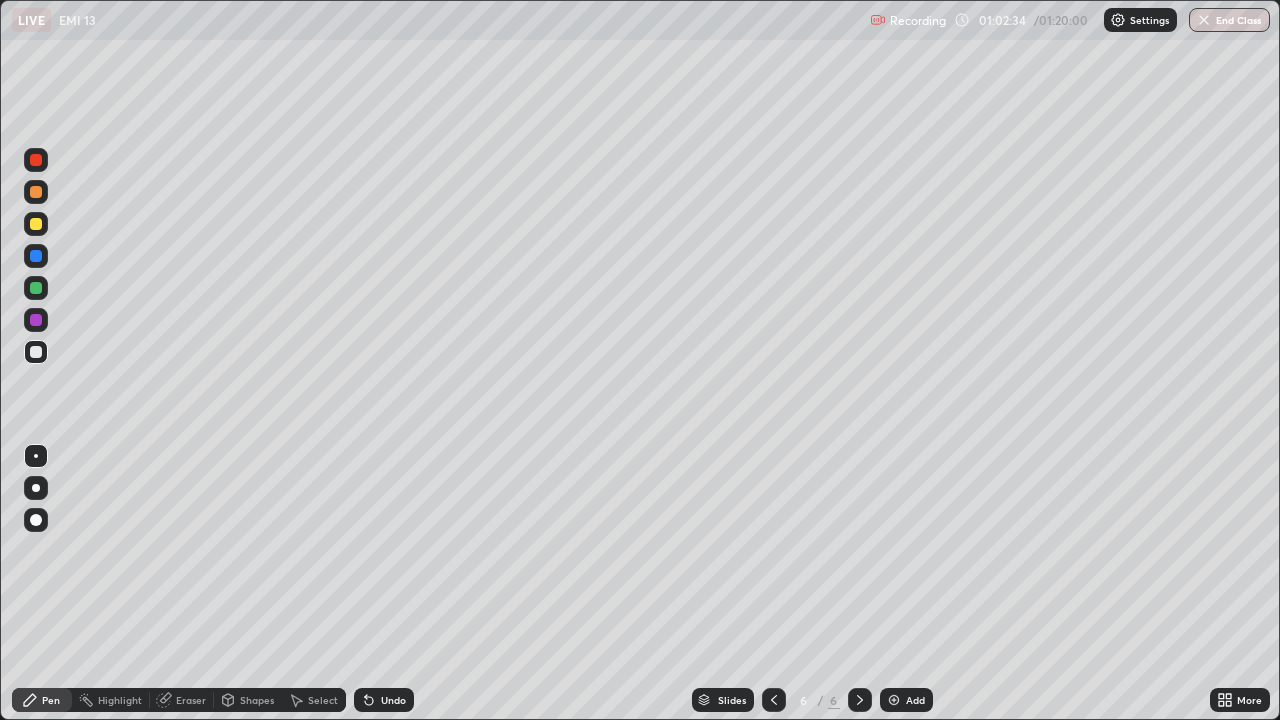 click at bounding box center (36, 224) 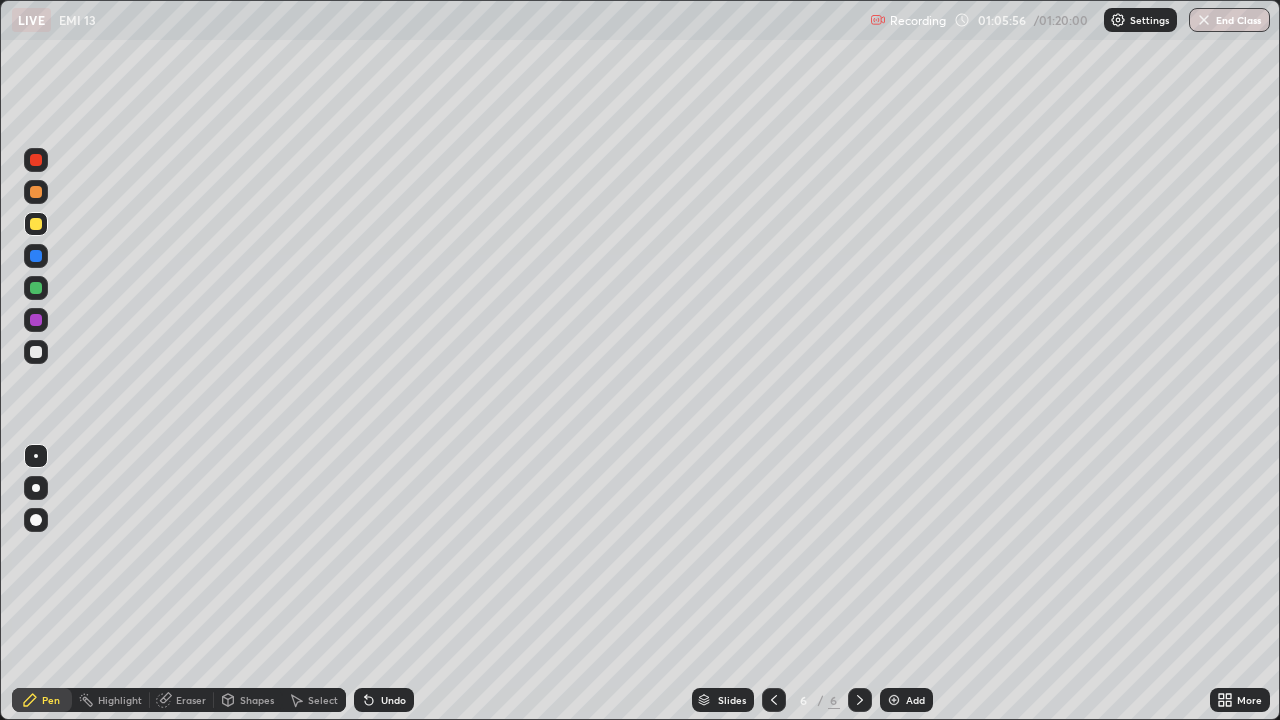 click on "Select" at bounding box center (323, 700) 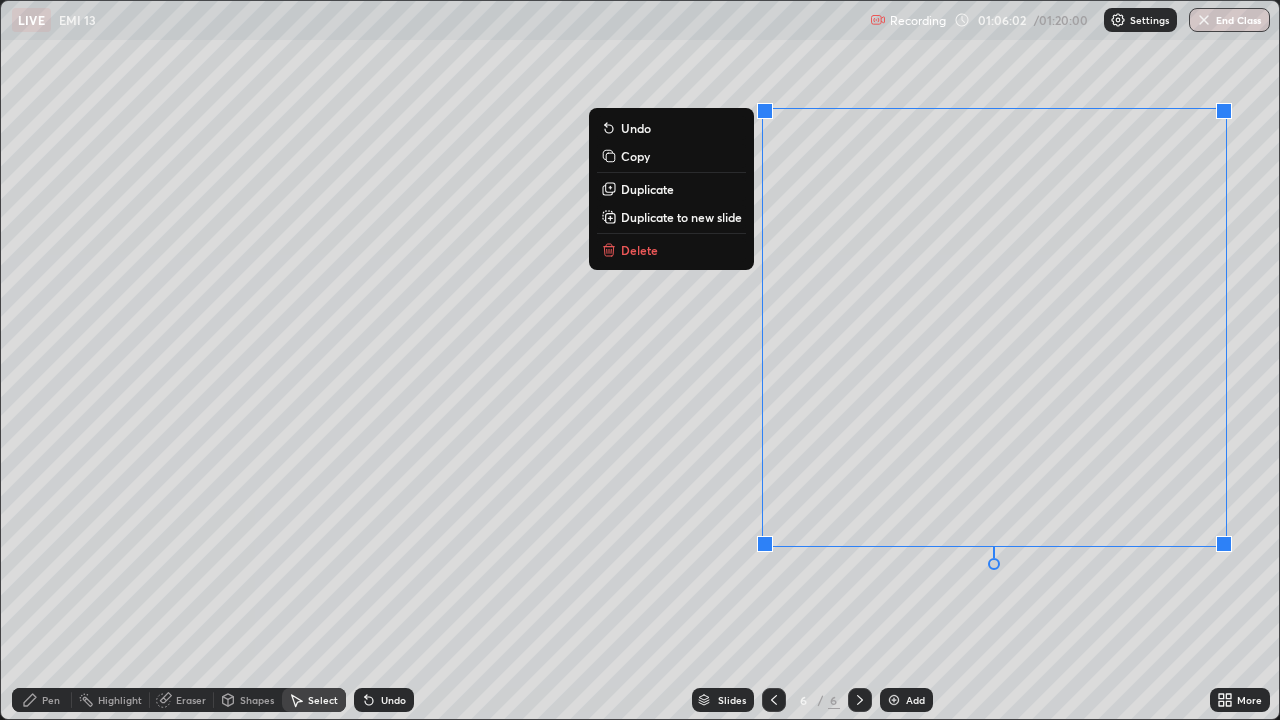 click on "0 ° Undo Copy Duplicate Duplicate to new slide Delete" at bounding box center [640, 360] 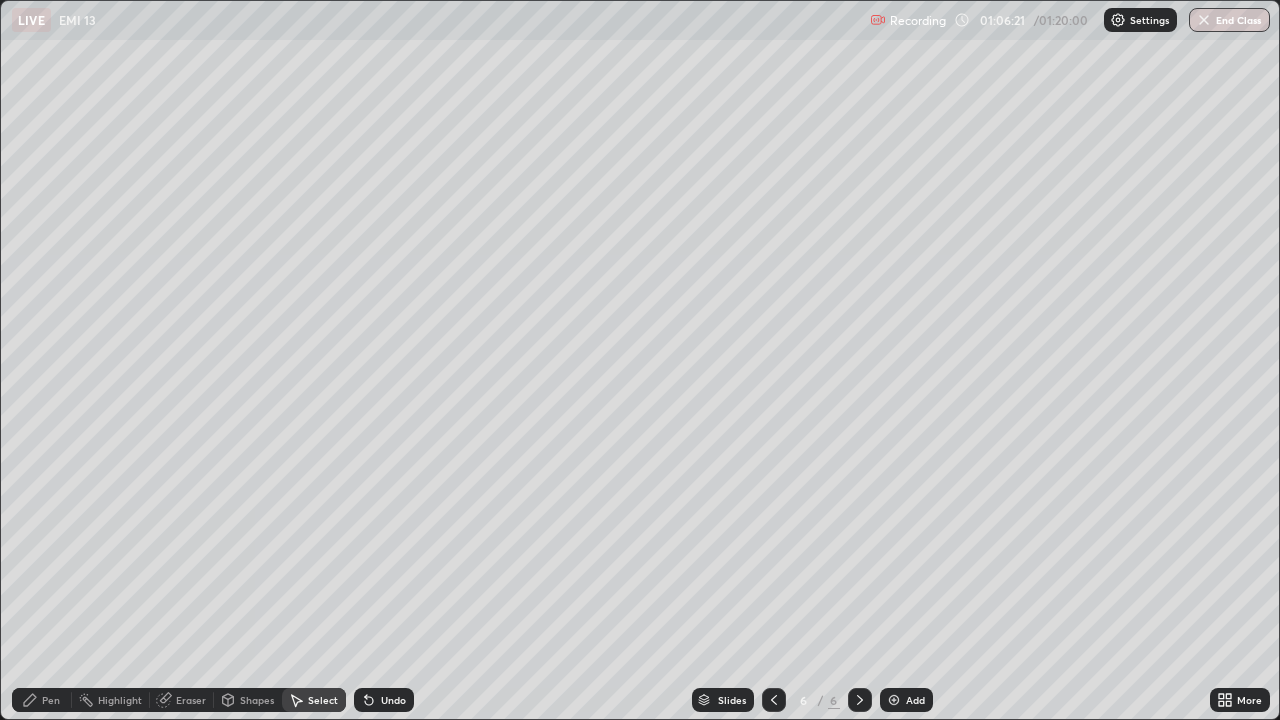click on "Slides" at bounding box center [732, 700] 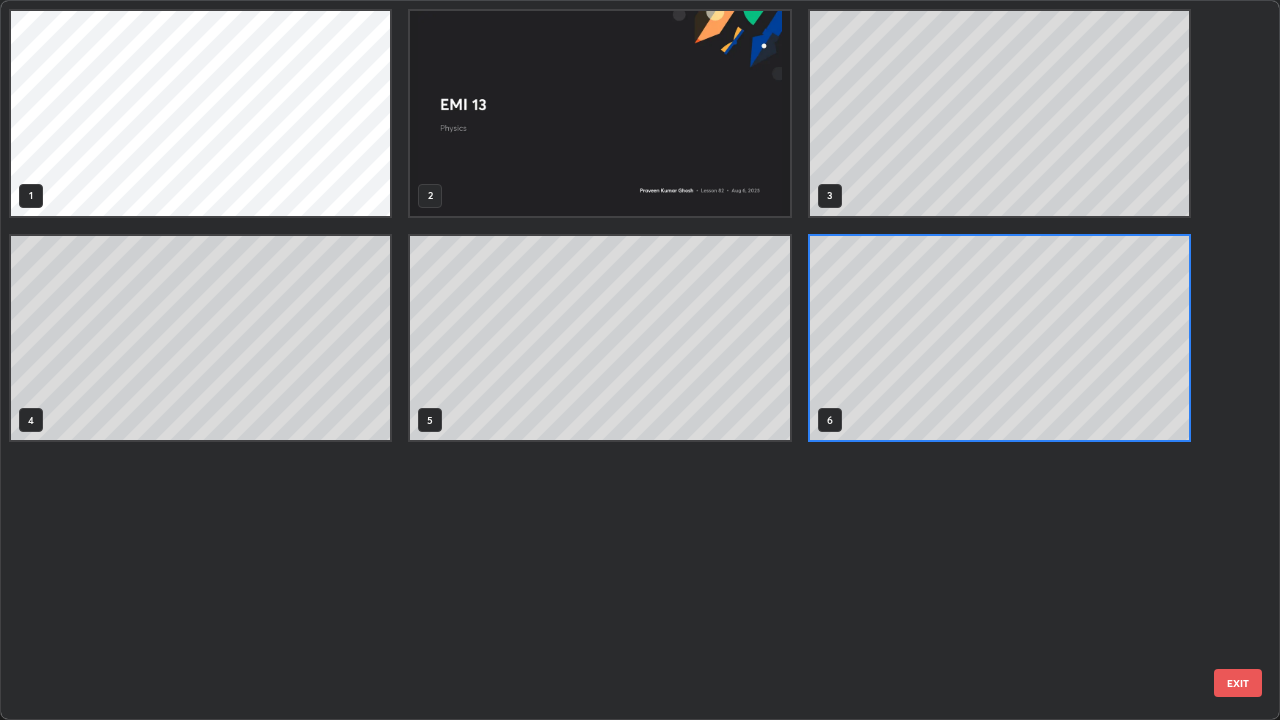 scroll, scrollTop: 7, scrollLeft: 11, axis: both 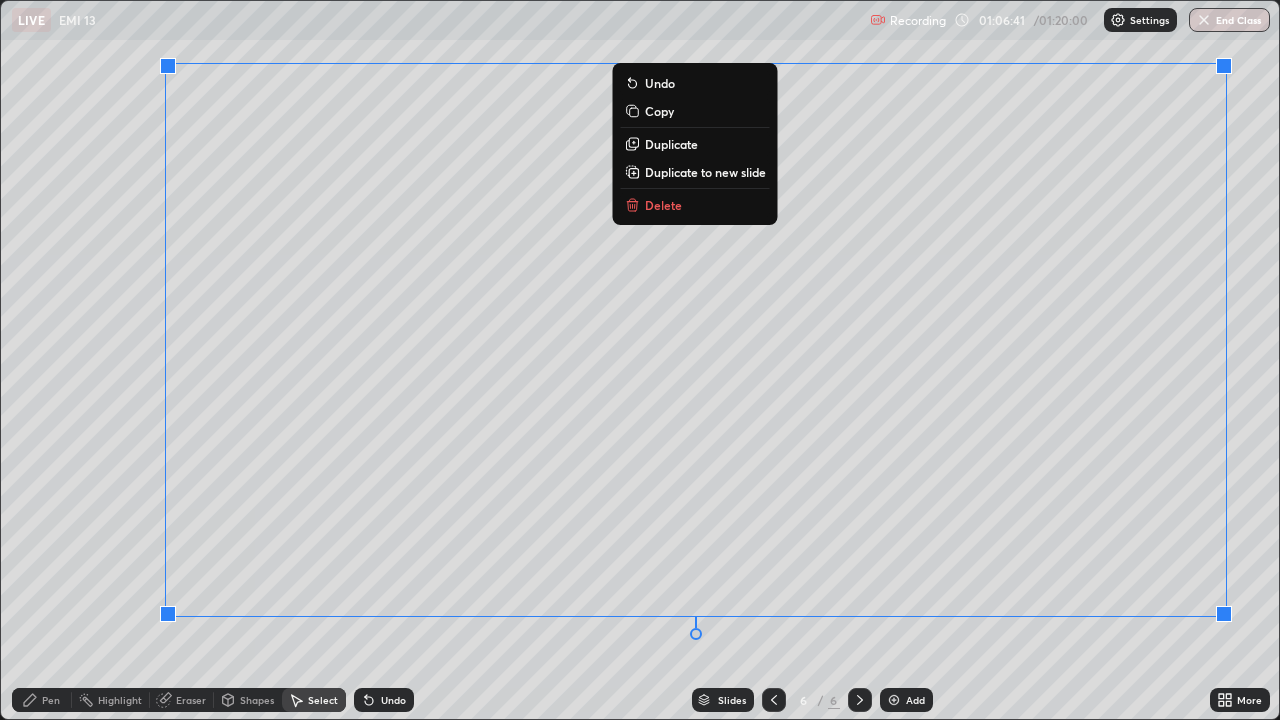 click on "Duplicate to new slide" at bounding box center [705, 172] 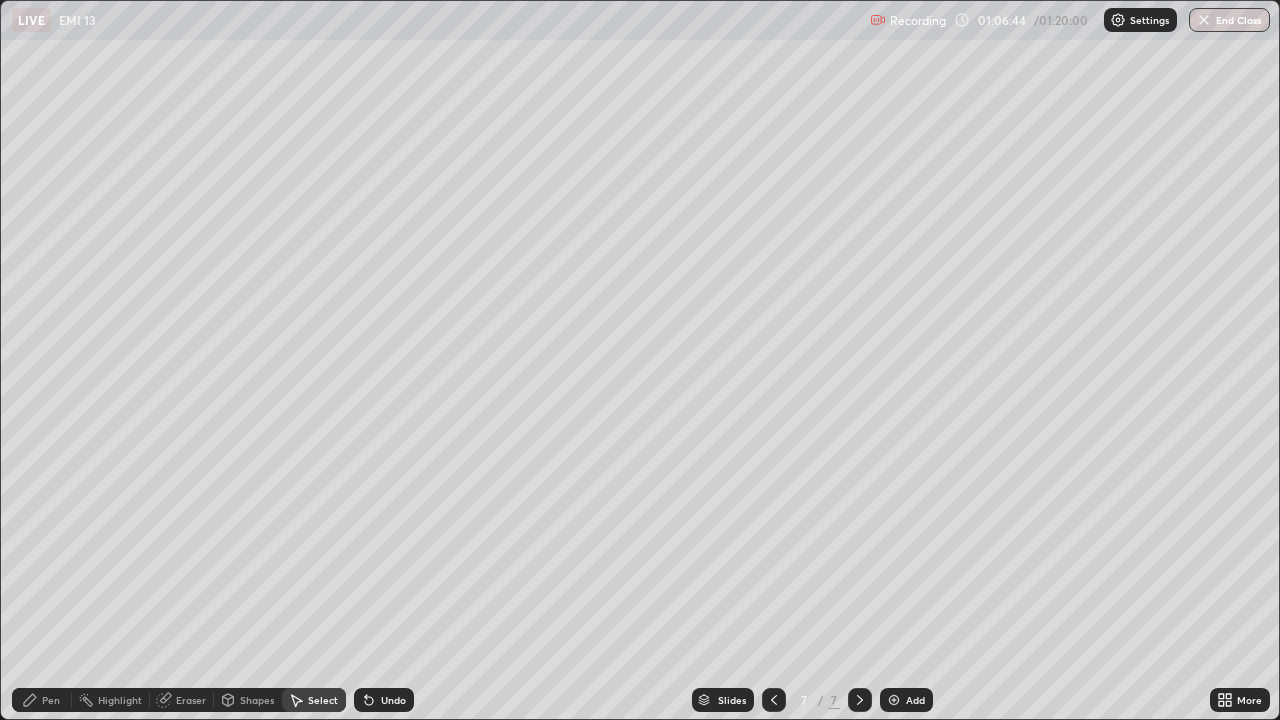 click on "Add" at bounding box center (906, 700) 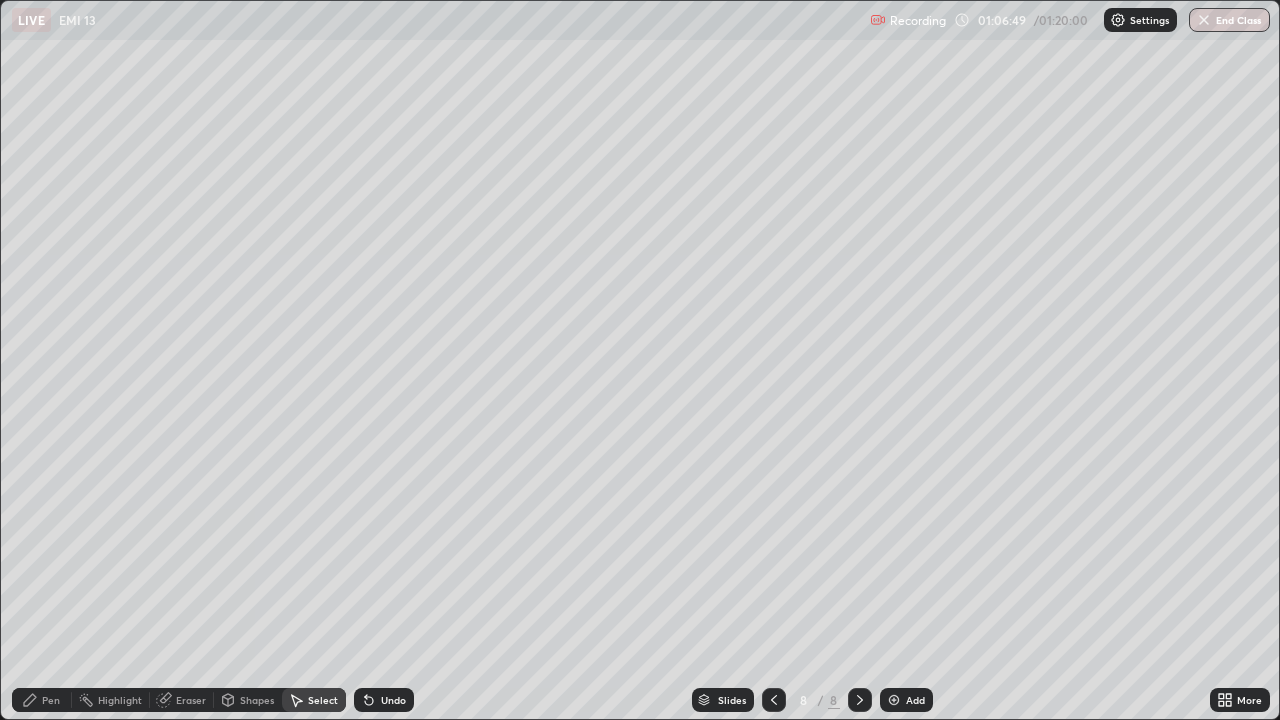 click 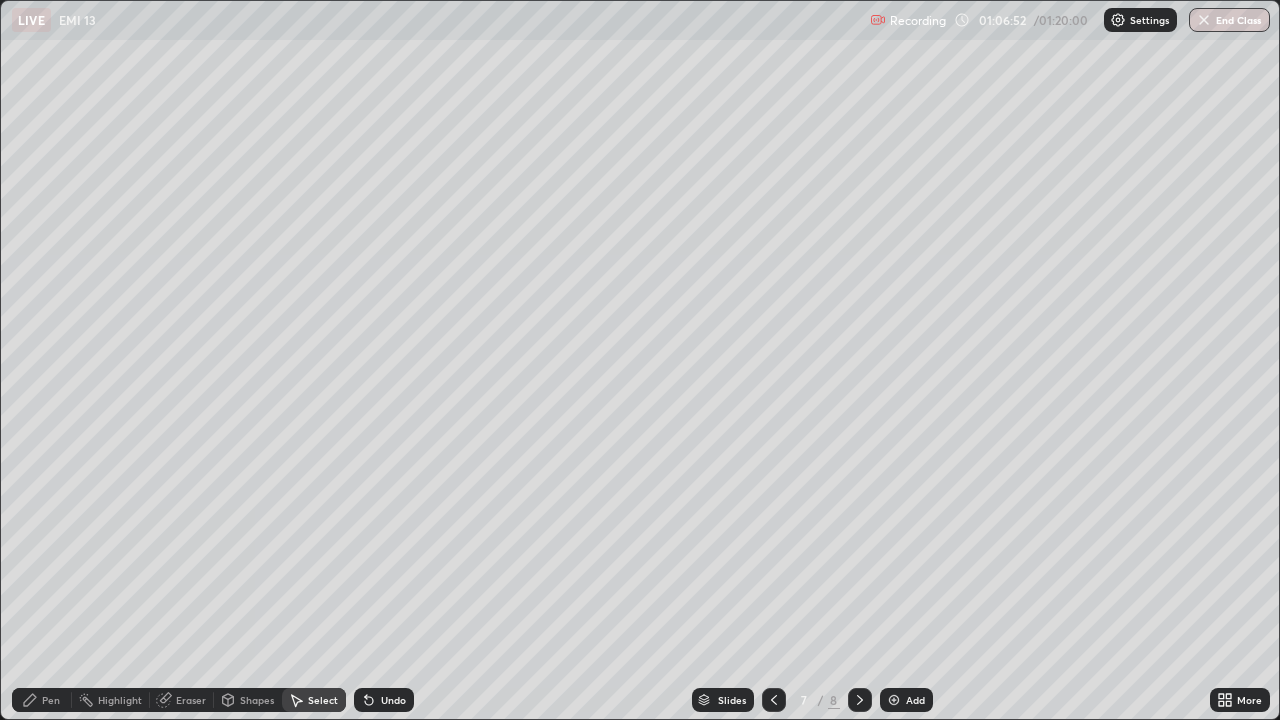 click 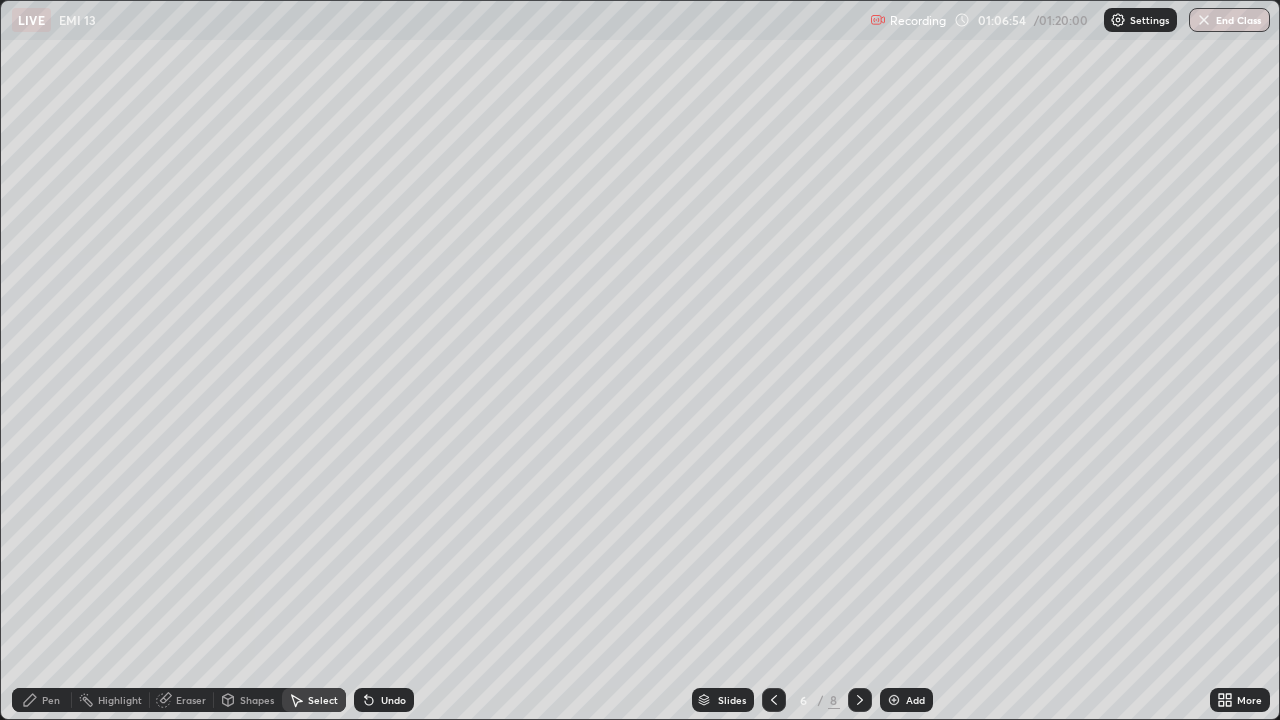 click 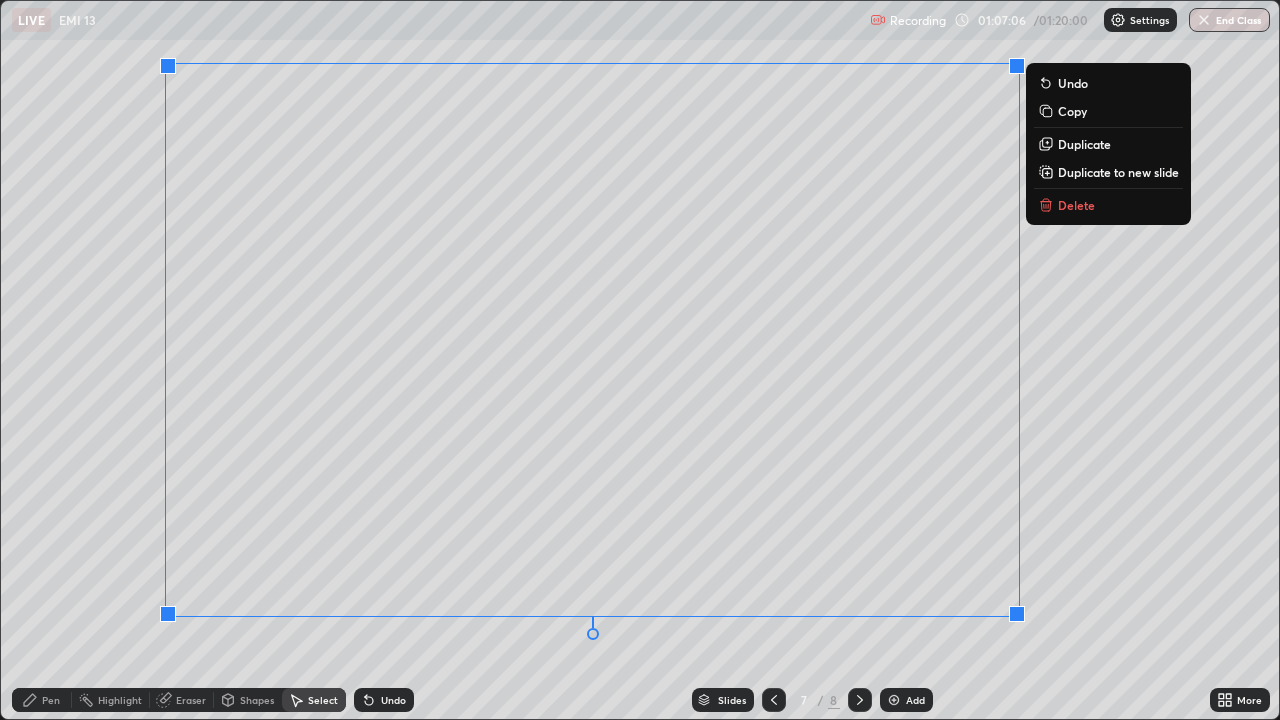 click on "0 ° Undo Copy Duplicate Duplicate to new slide Delete" at bounding box center [640, 360] 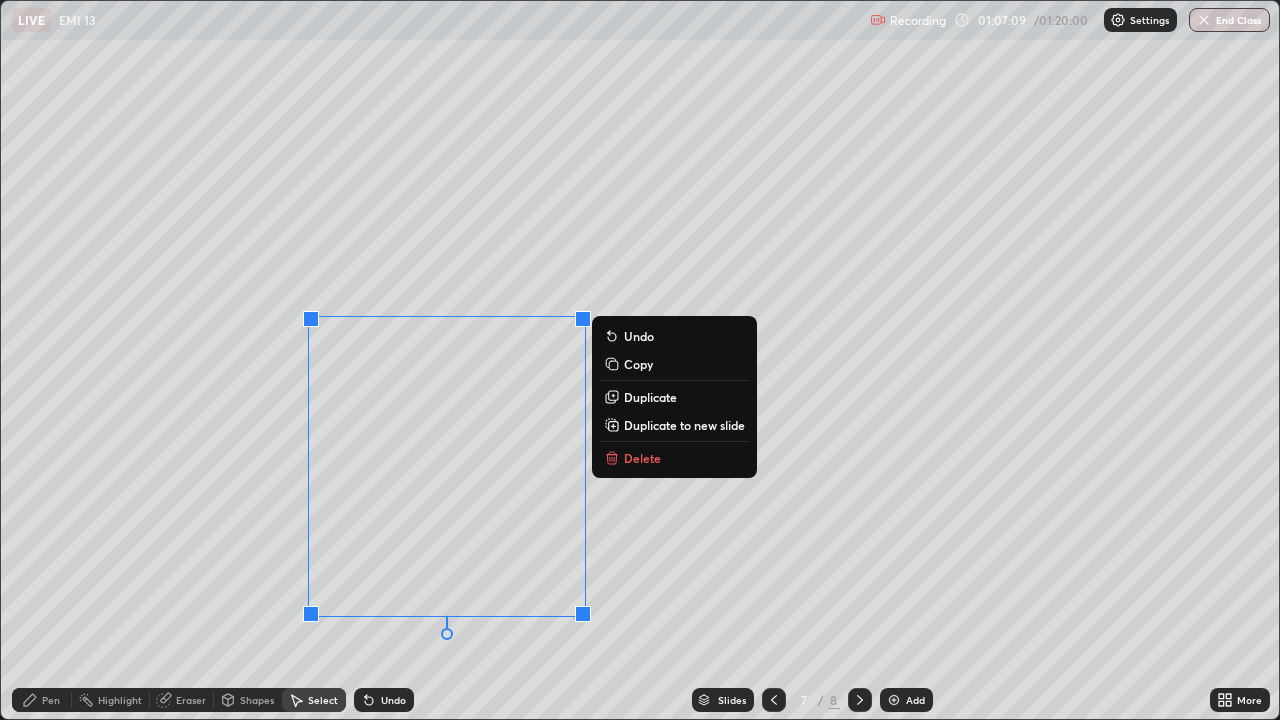 click on "Delete" at bounding box center (642, 458) 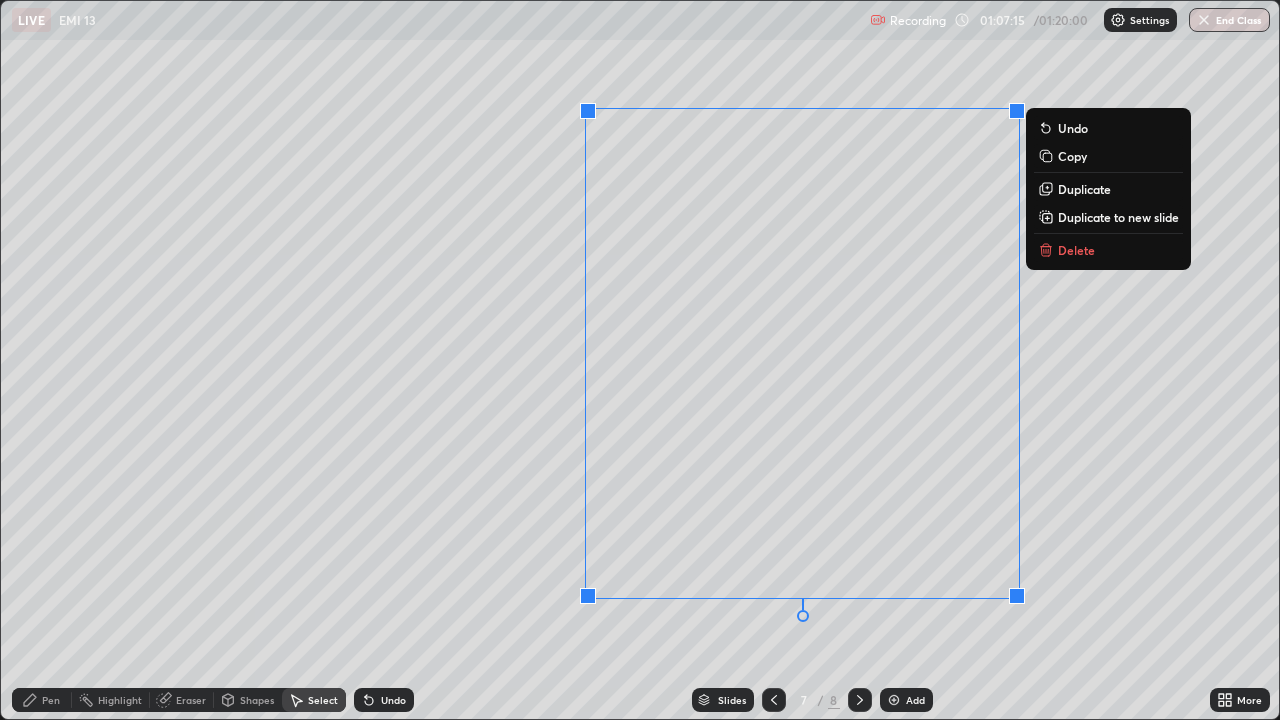 click on "Delete" at bounding box center [1076, 250] 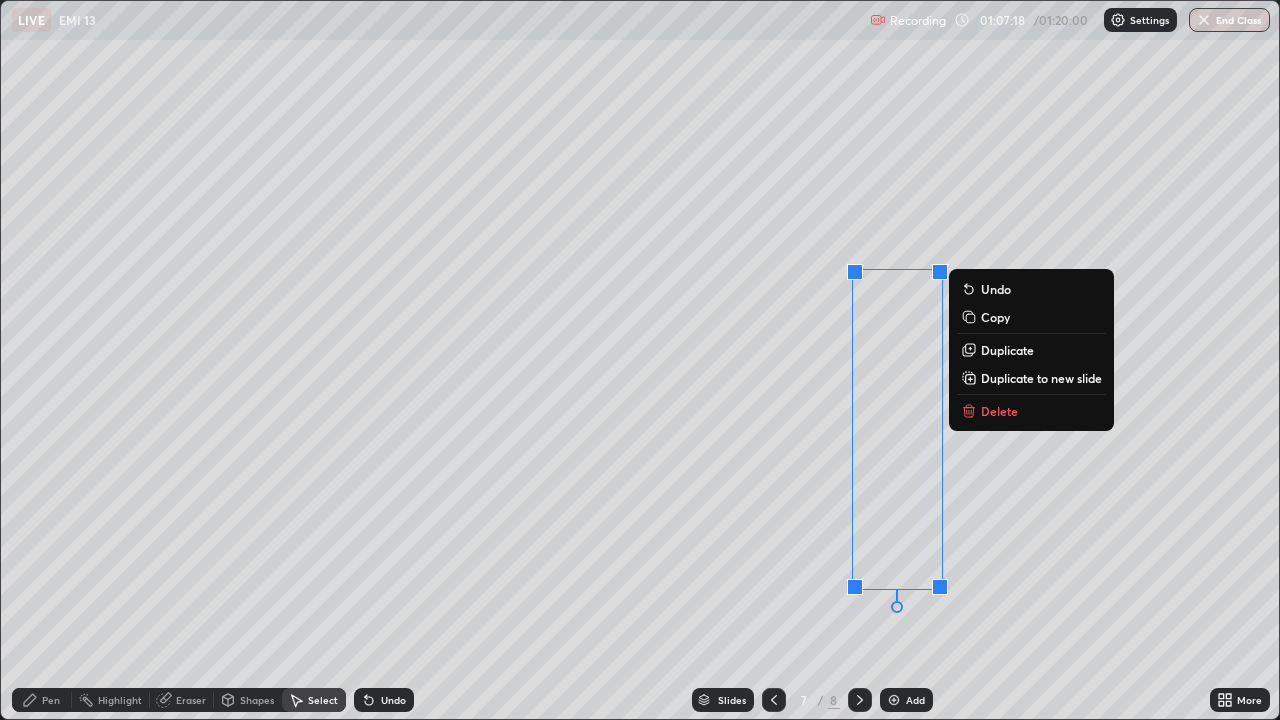 click on "Delete" at bounding box center [999, 411] 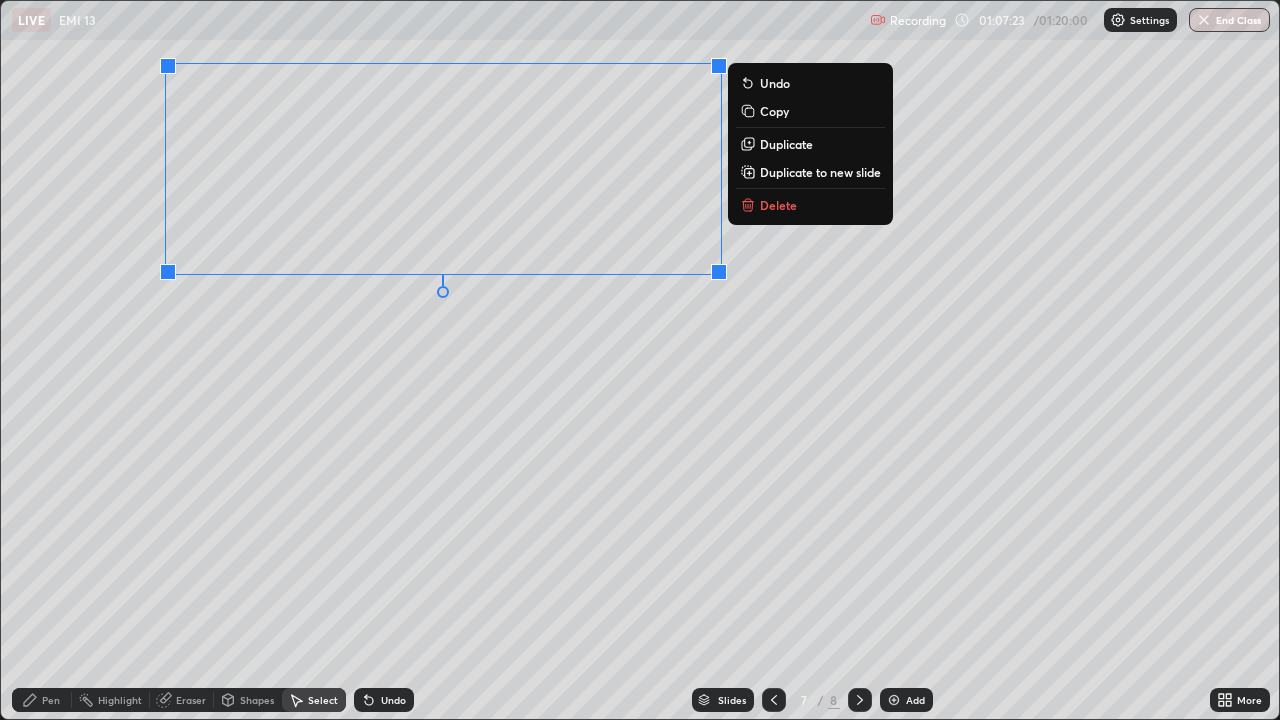 click on "Delete" at bounding box center [778, 205] 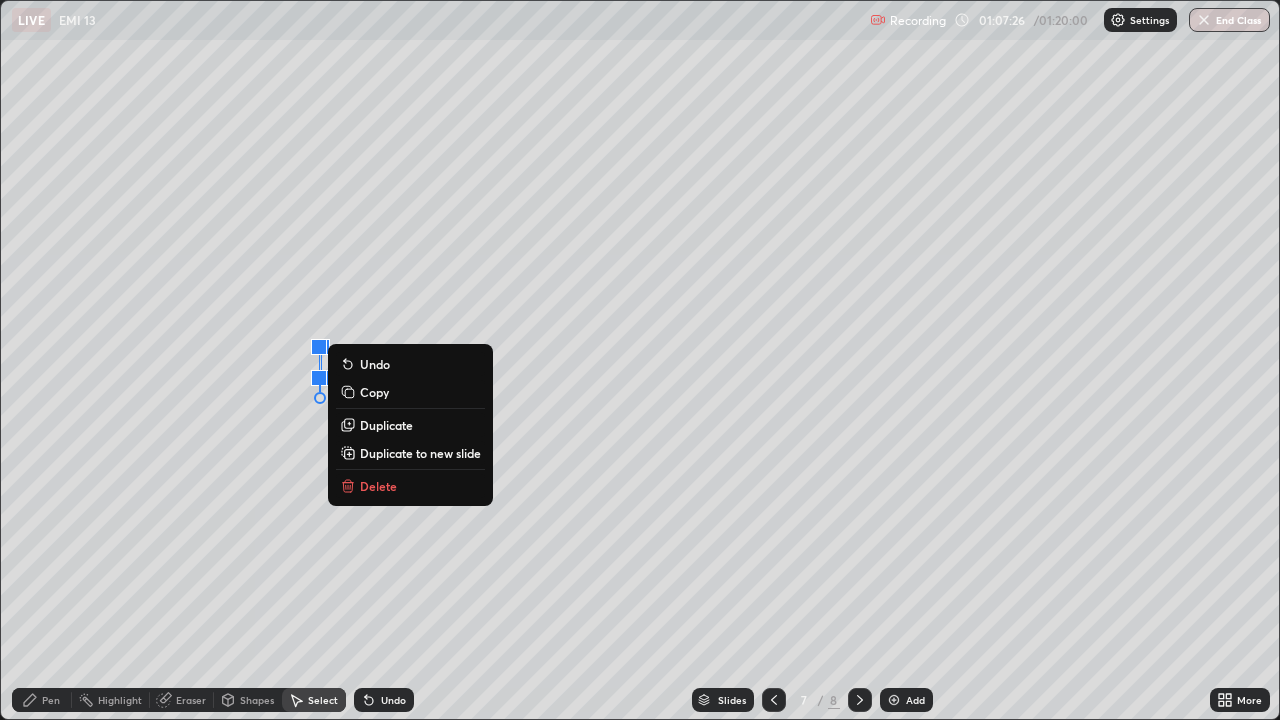 click on "Delete" at bounding box center [378, 486] 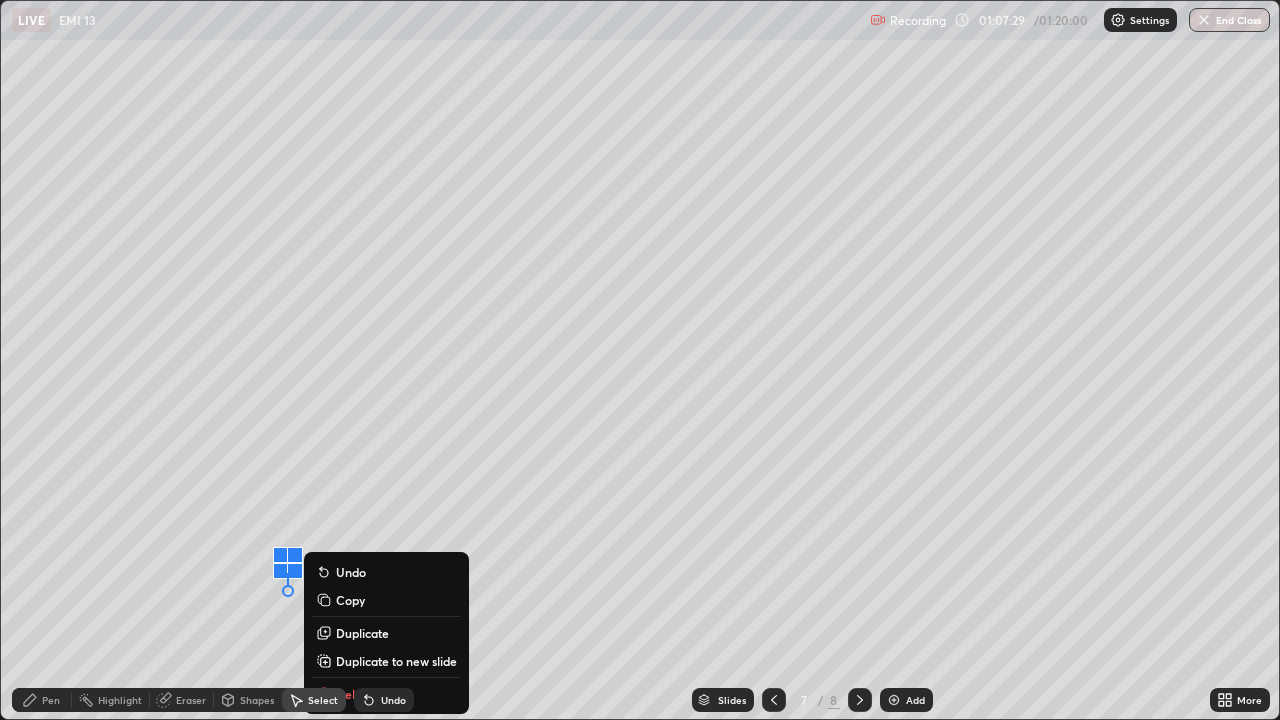 click on "0 ° Undo Copy Duplicate Duplicate to new slide Delete" at bounding box center (640, 360) 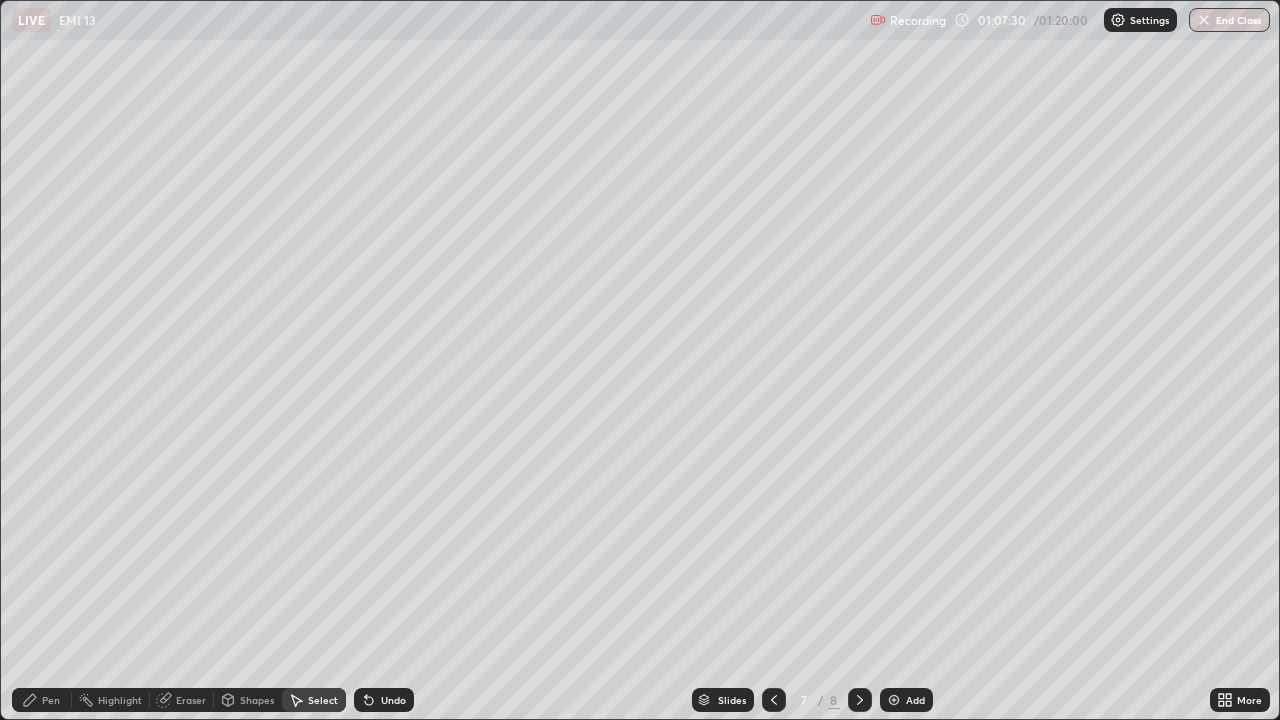 click on "Eraser" at bounding box center [191, 700] 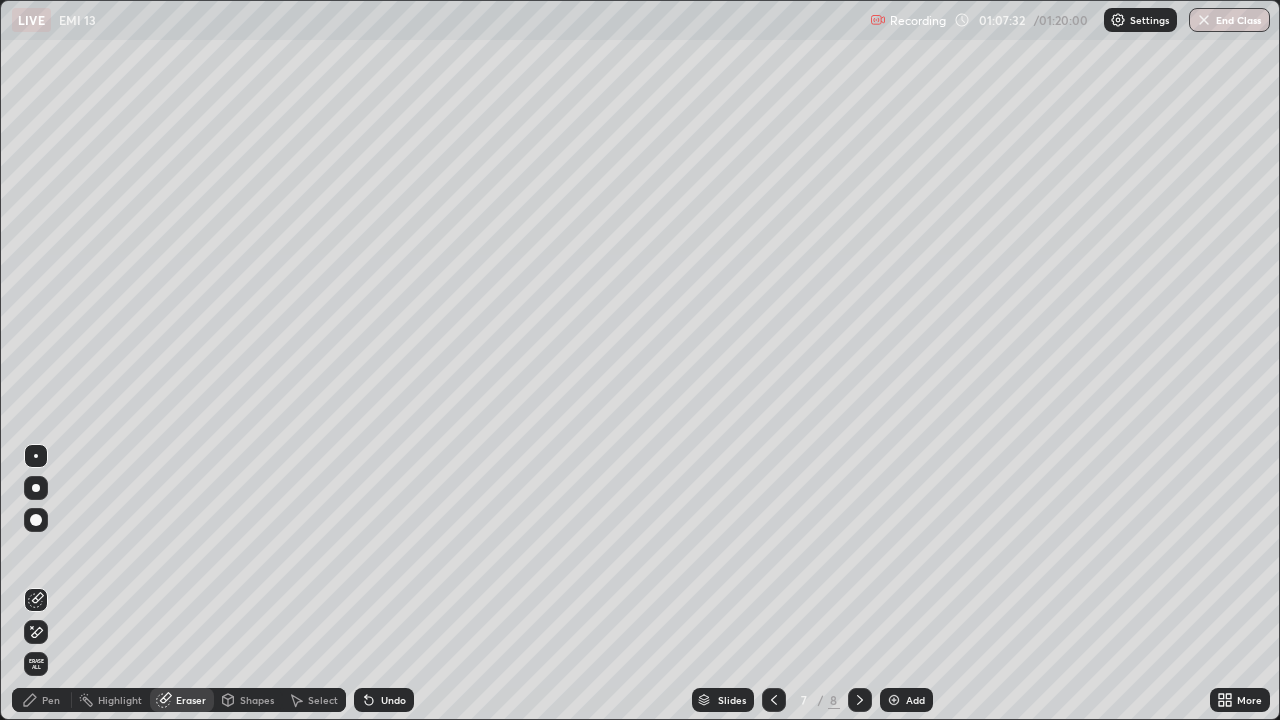 click on "Pen" at bounding box center [51, 700] 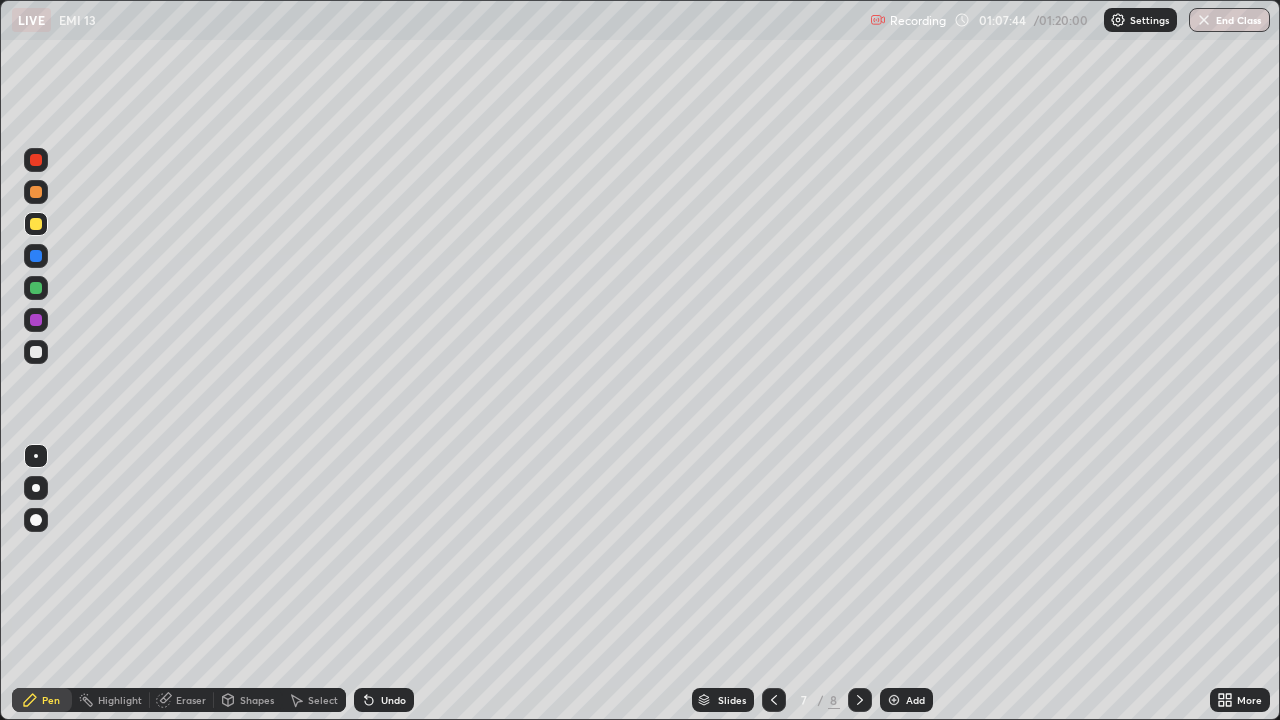 click at bounding box center (36, 352) 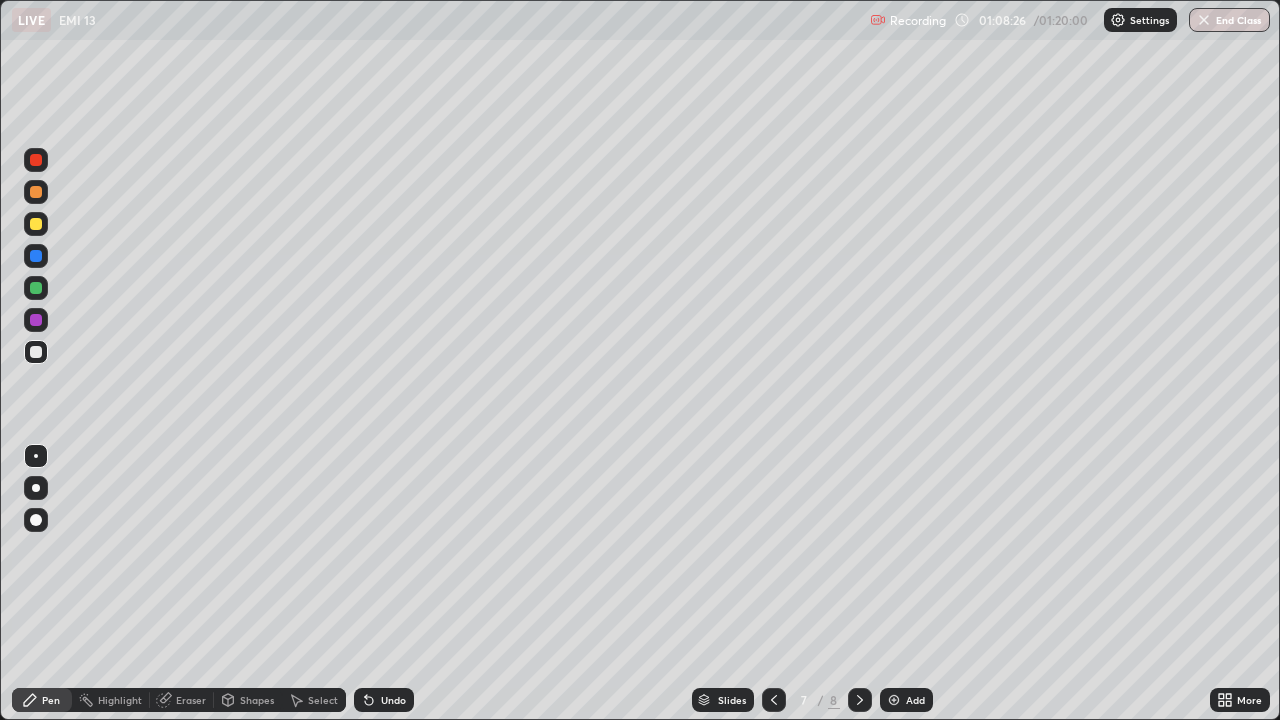 click at bounding box center [36, 224] 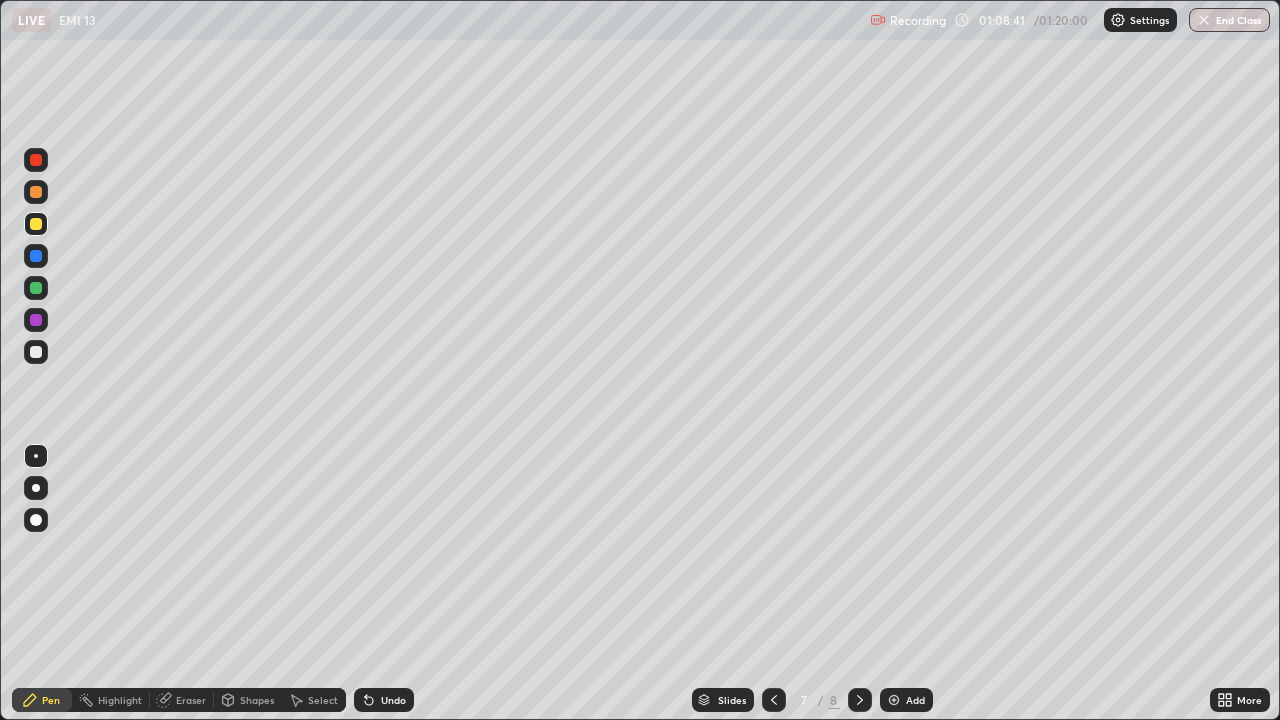 click at bounding box center [36, 352] 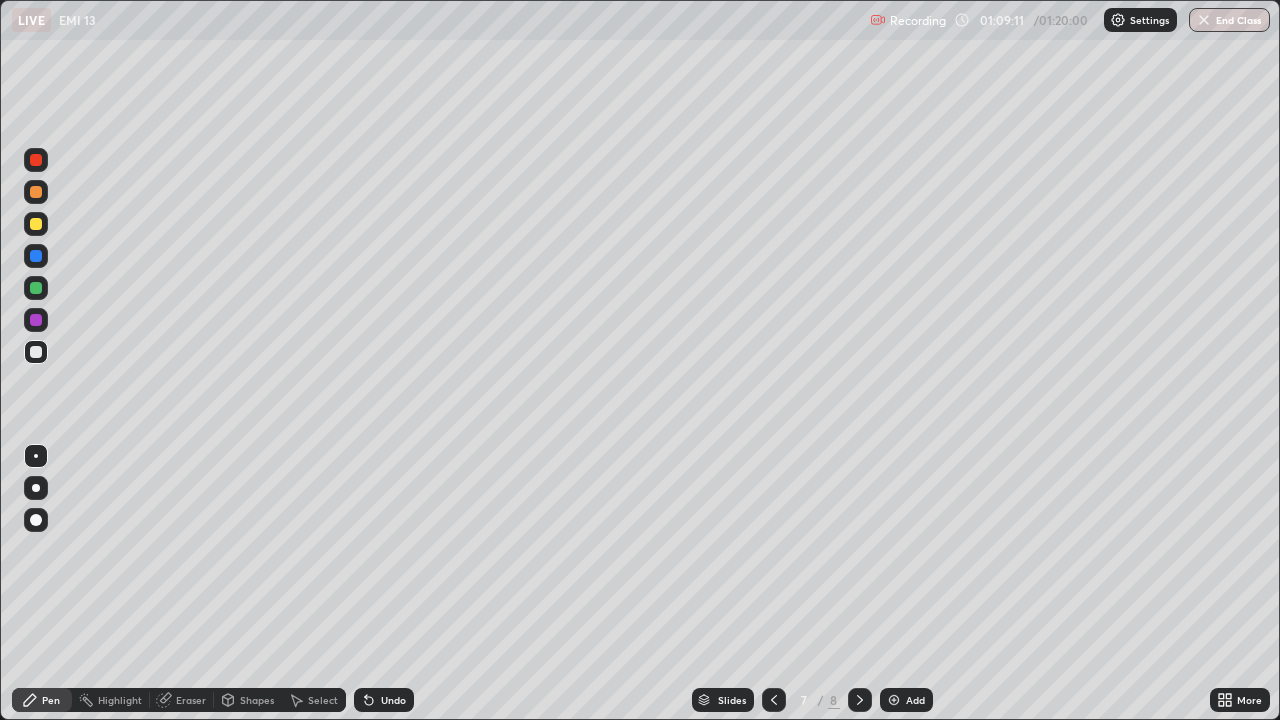 click at bounding box center (36, 192) 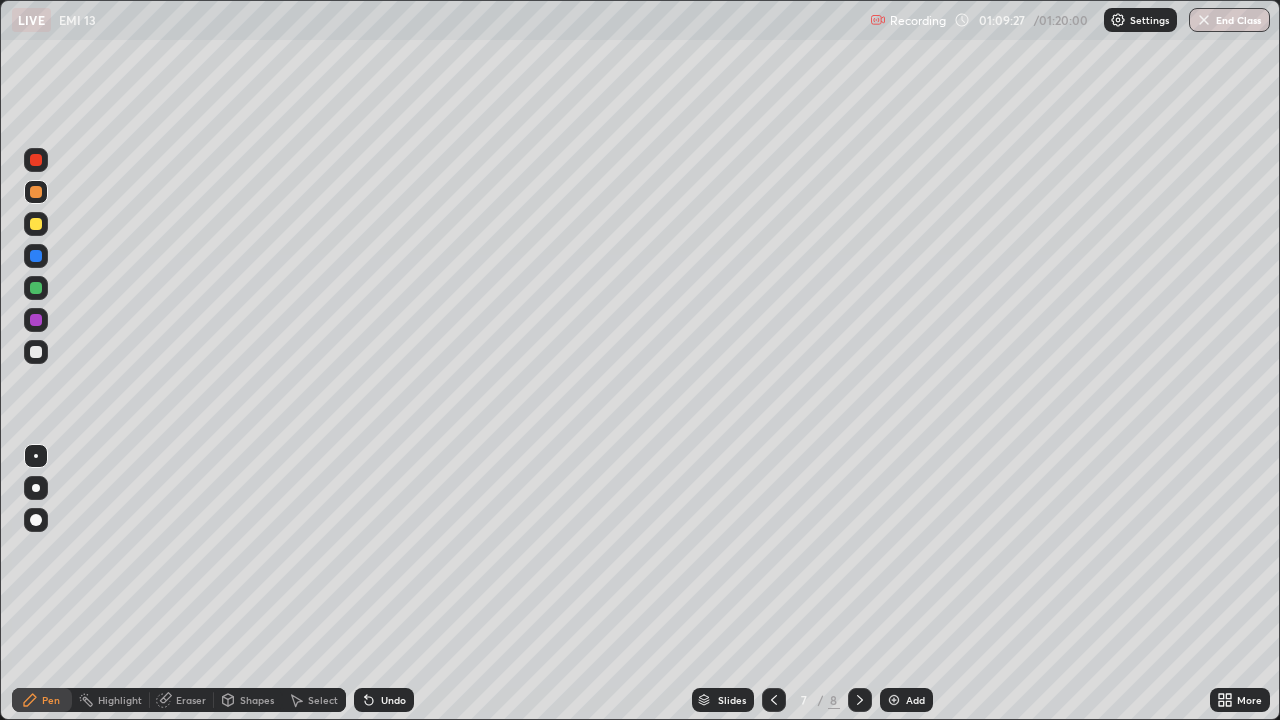 click on "Select" at bounding box center (323, 700) 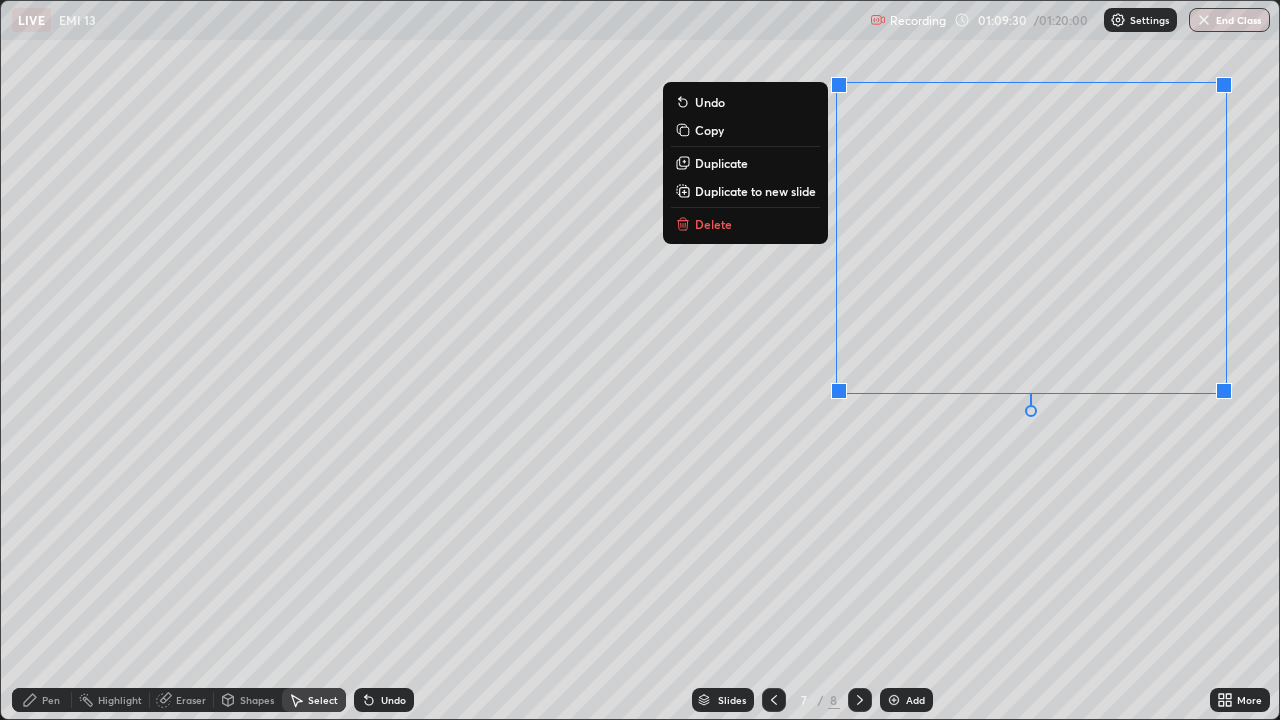click on "Delete" at bounding box center (713, 224) 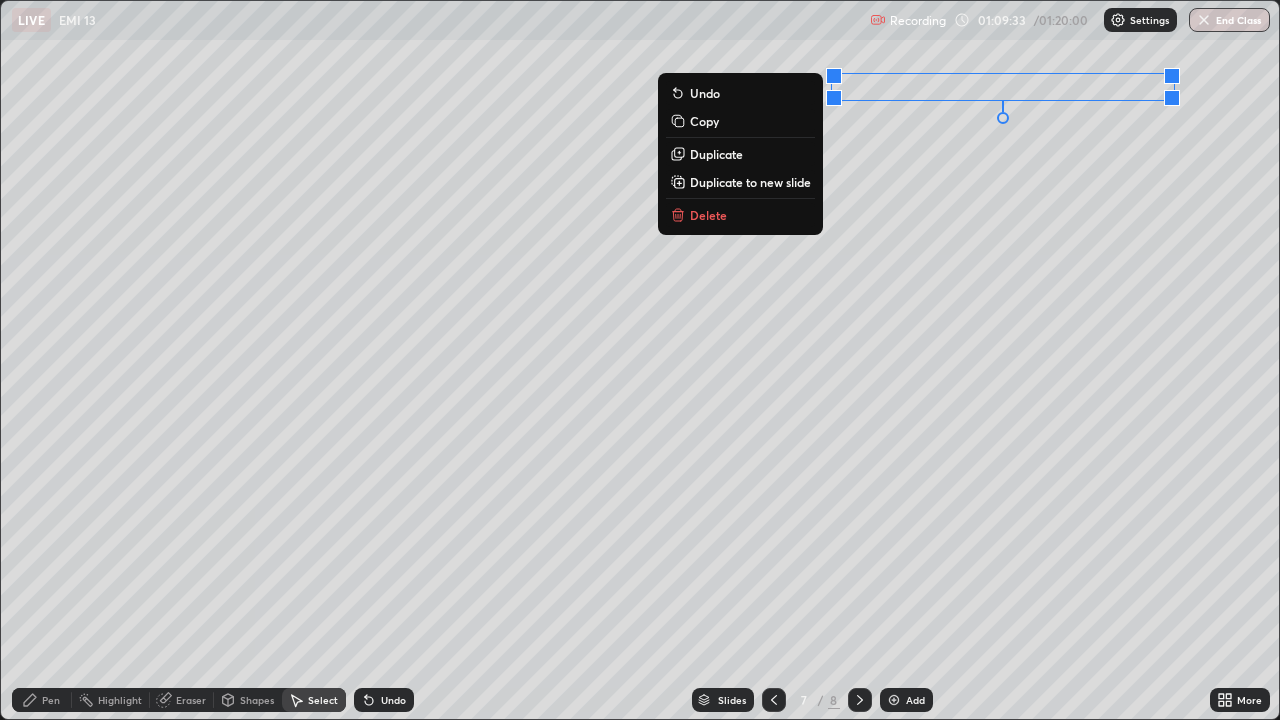click on "Delete" at bounding box center [708, 215] 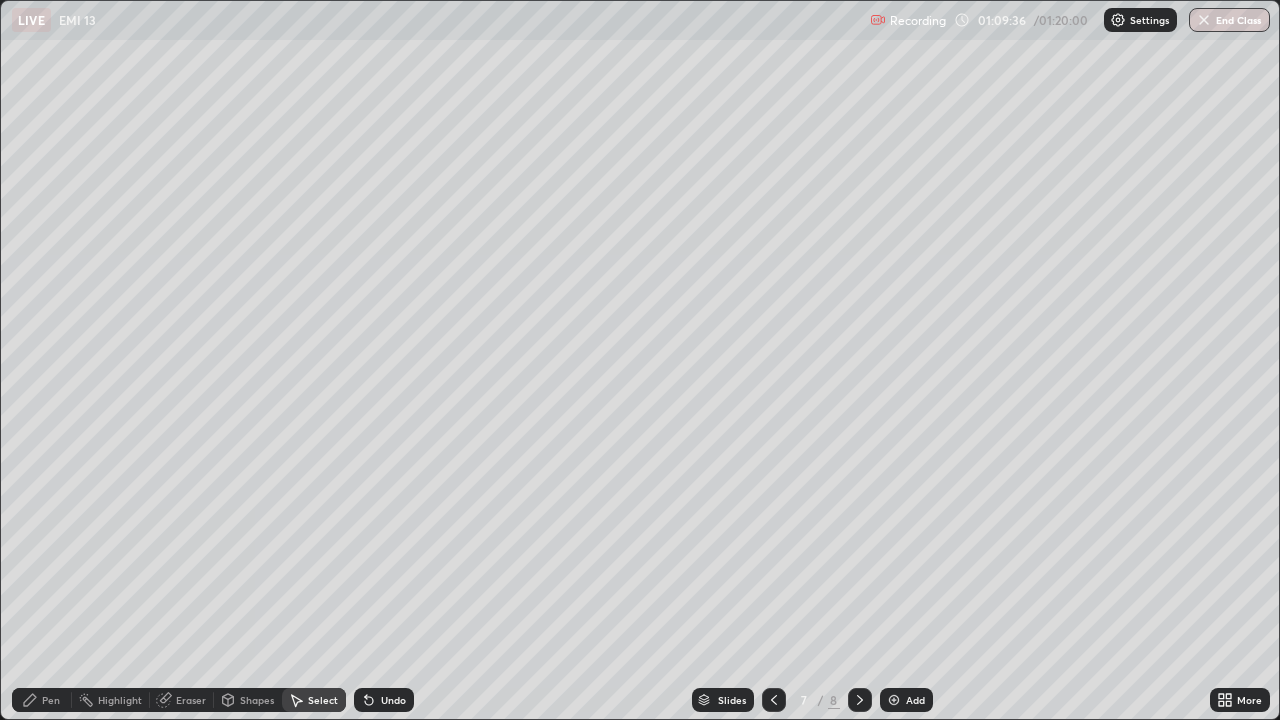 click on "Pen" at bounding box center (51, 700) 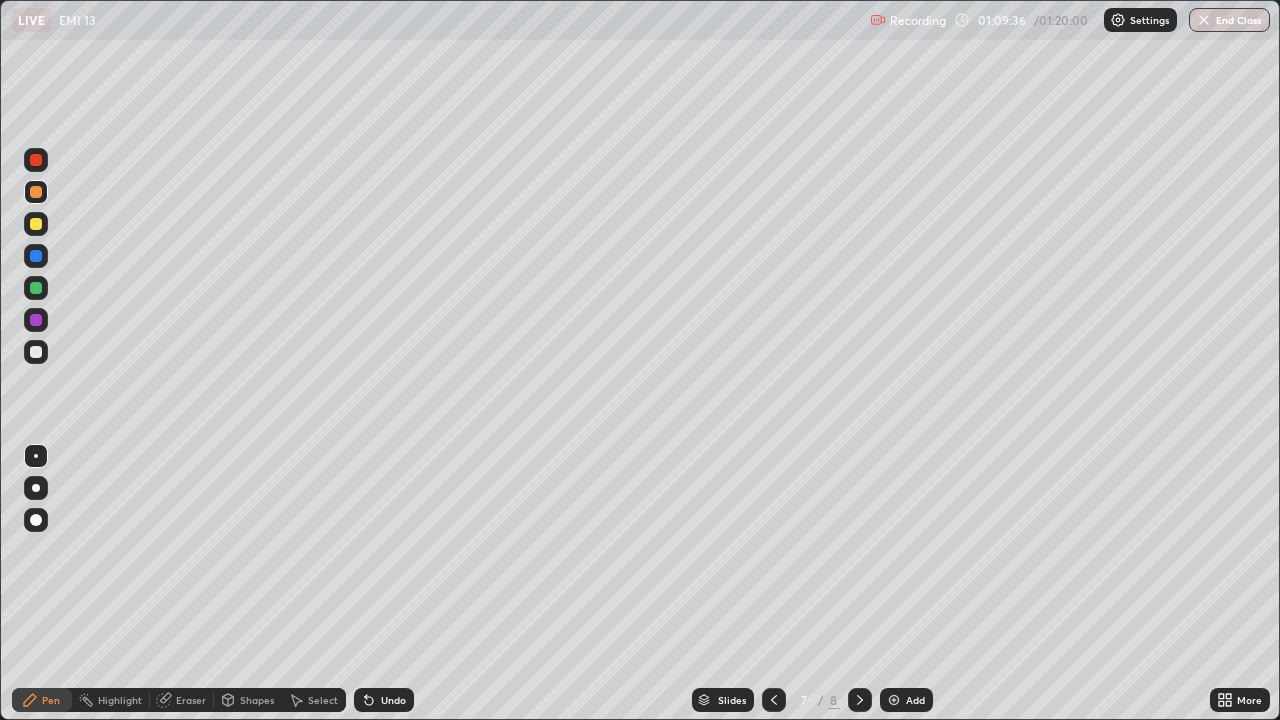 click at bounding box center (36, 352) 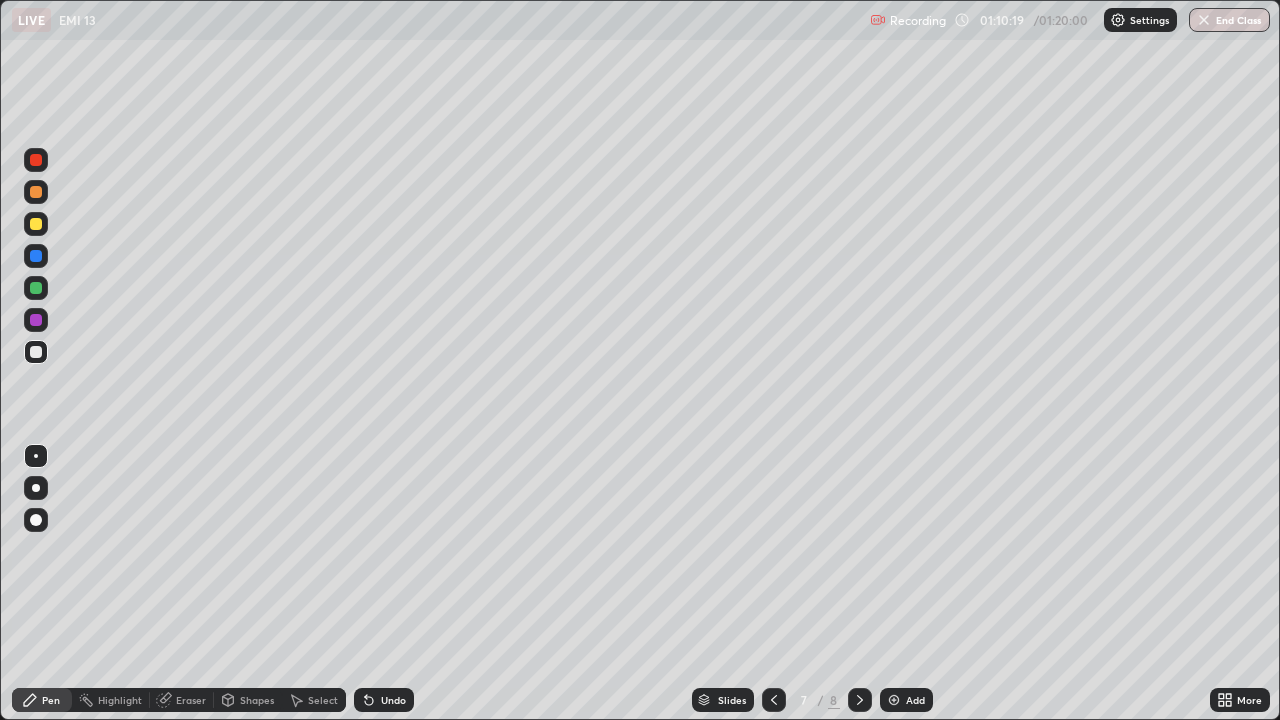 click on "Pen" at bounding box center [42, 700] 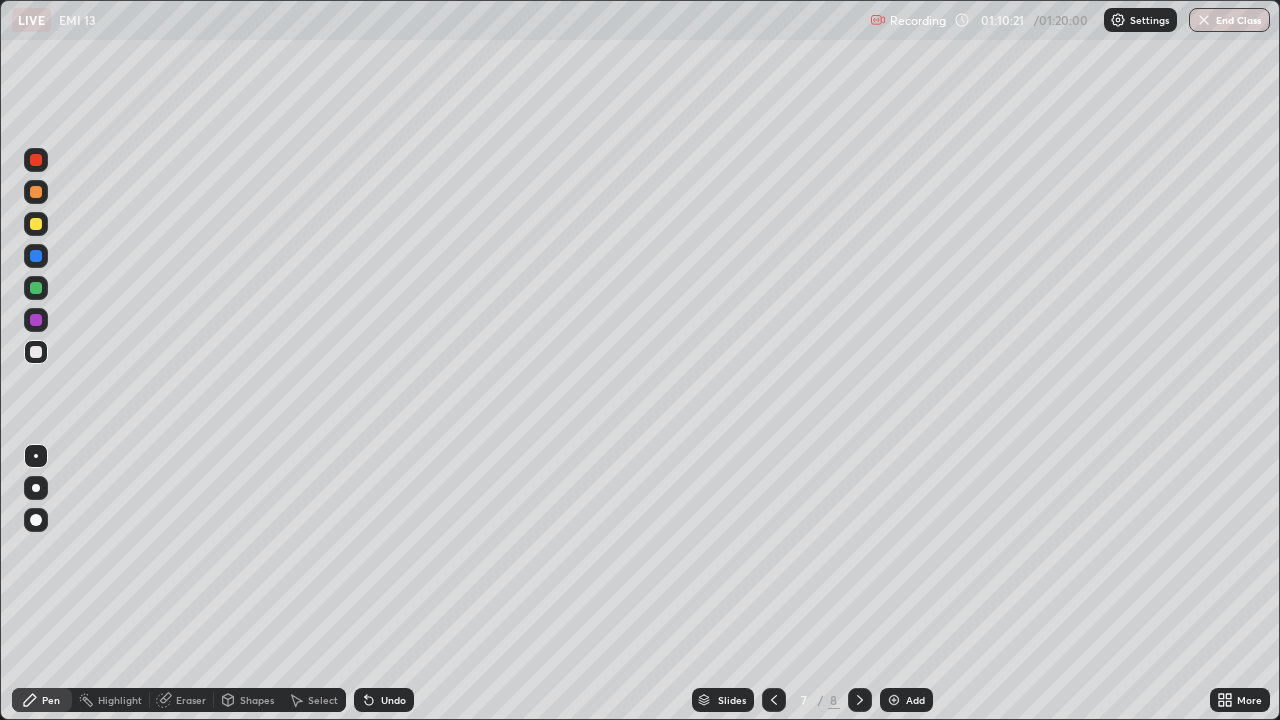click on "Undo" at bounding box center (393, 700) 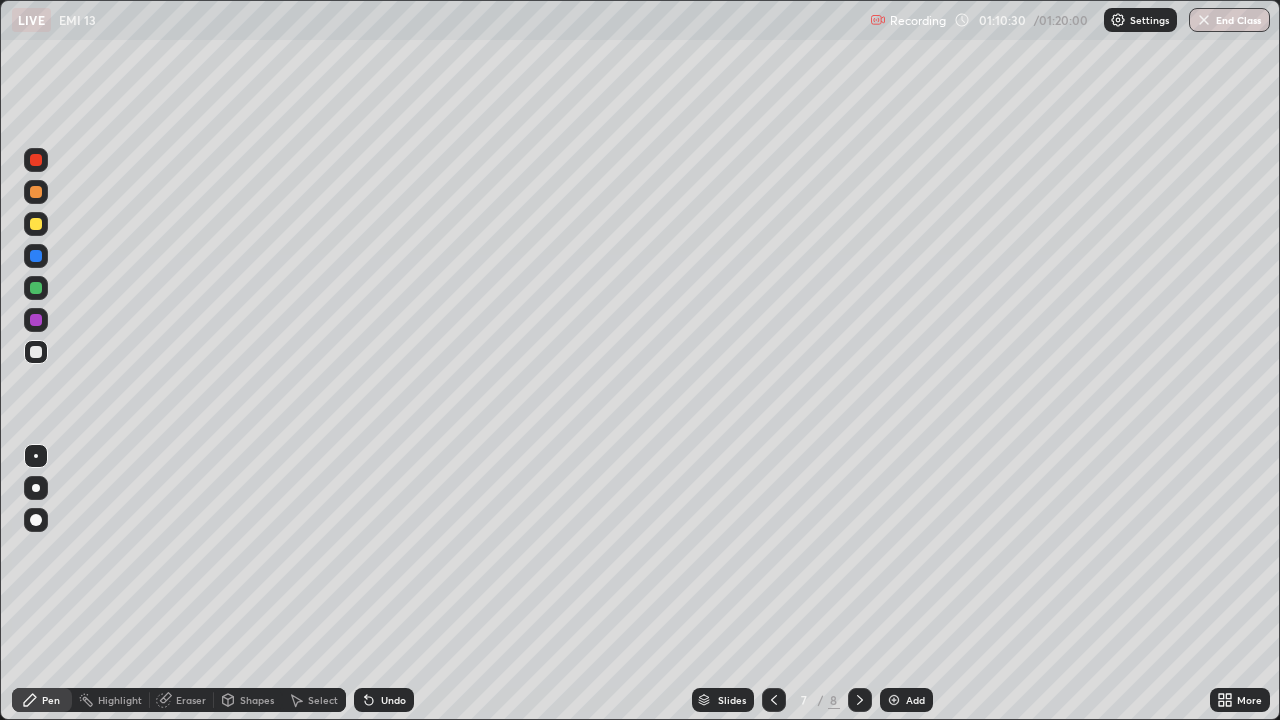 click on "Eraser" at bounding box center (191, 700) 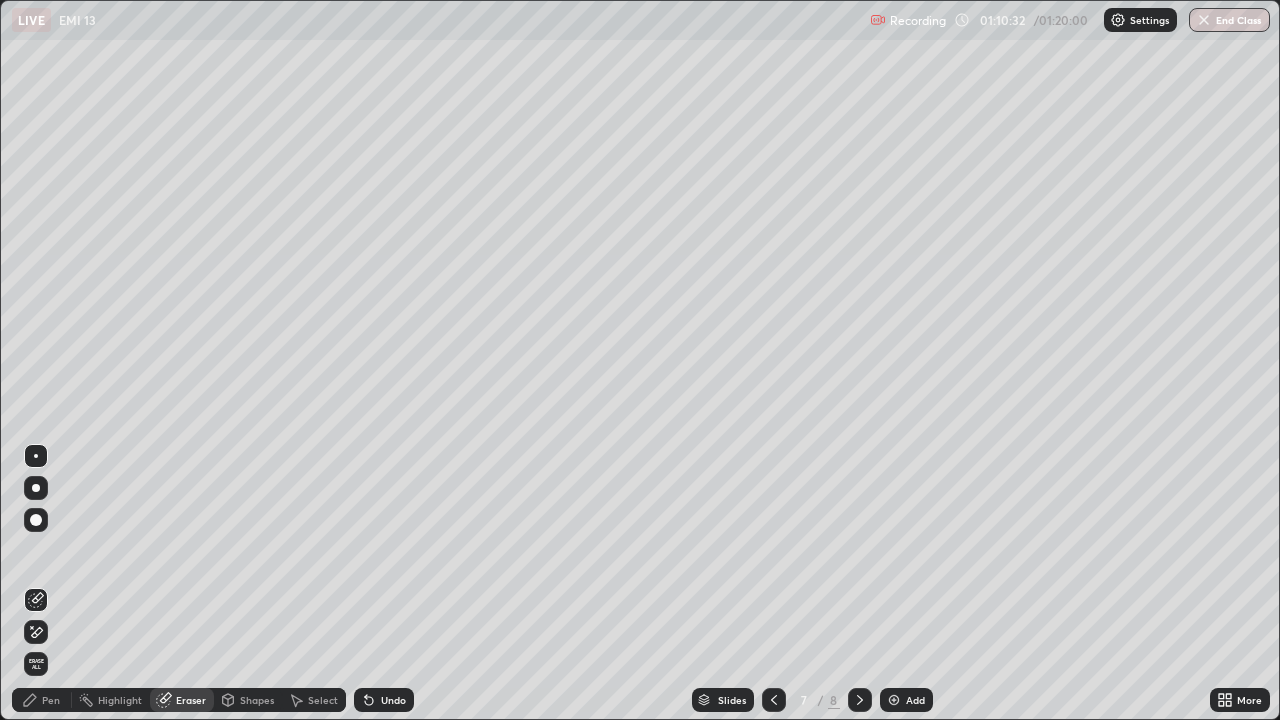 click on "Pen" at bounding box center (51, 700) 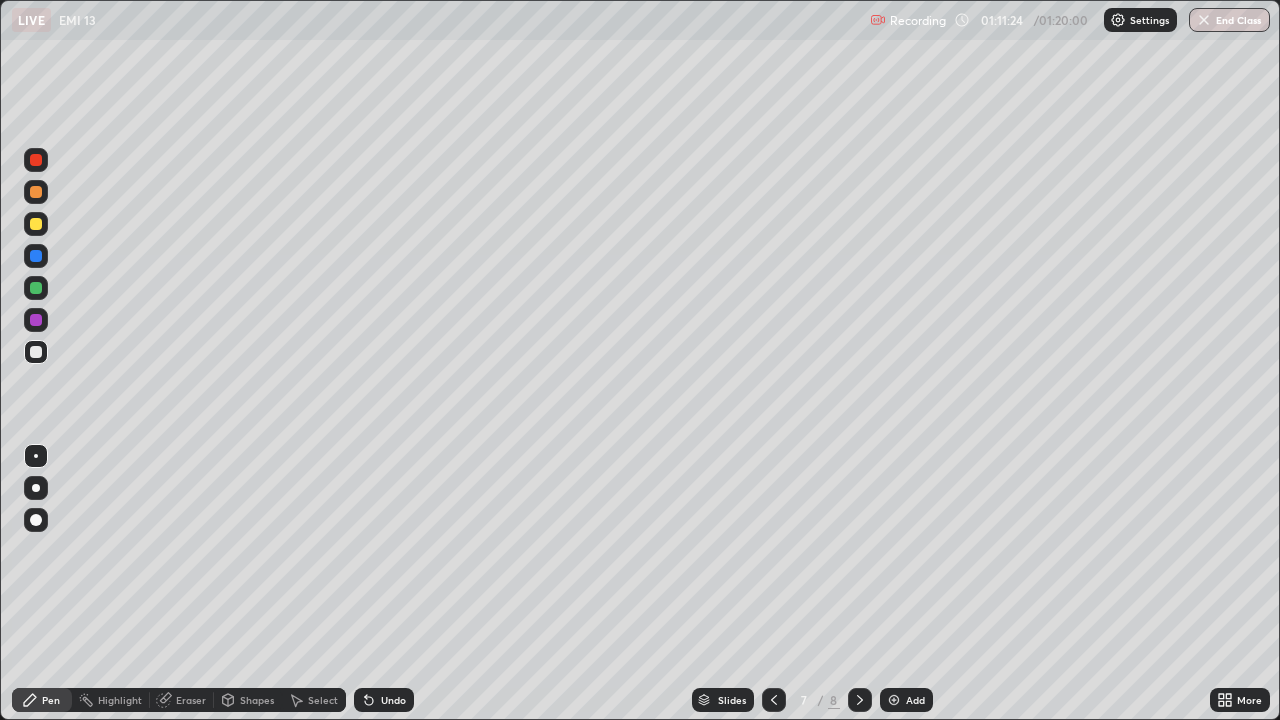 click at bounding box center [36, 192] 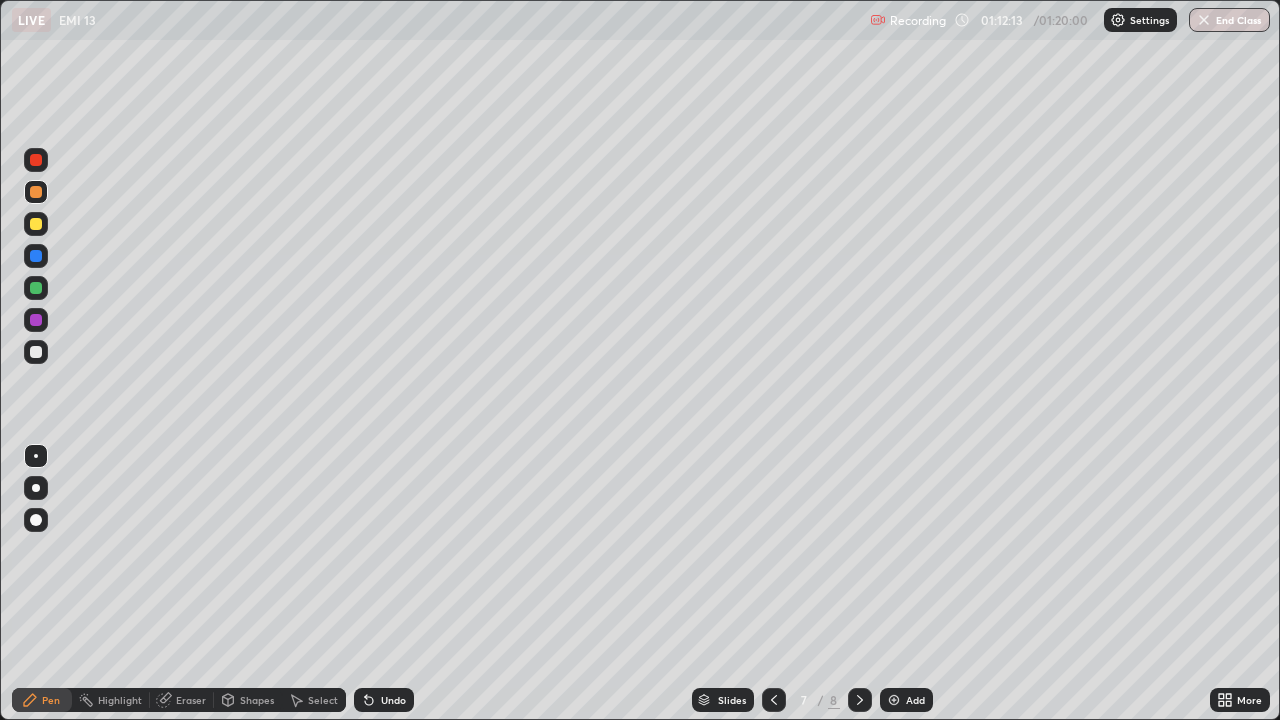 click at bounding box center [36, 288] 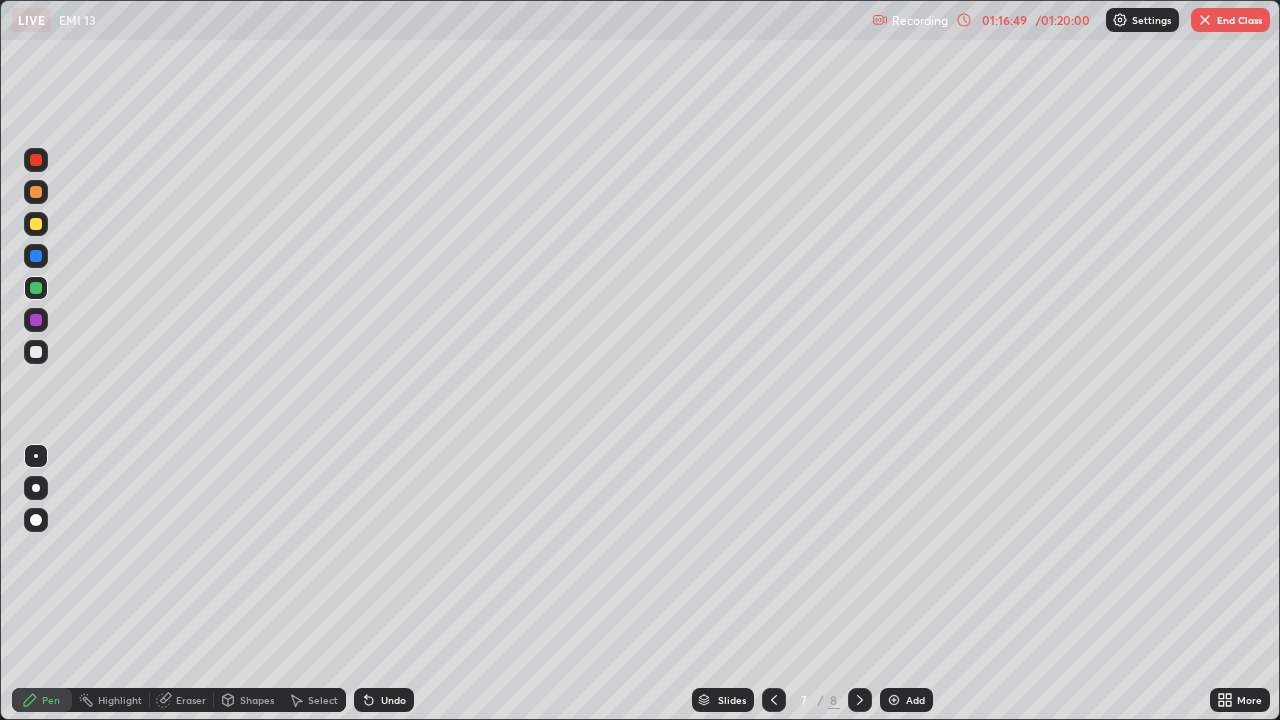 click on "Undo" at bounding box center (384, 700) 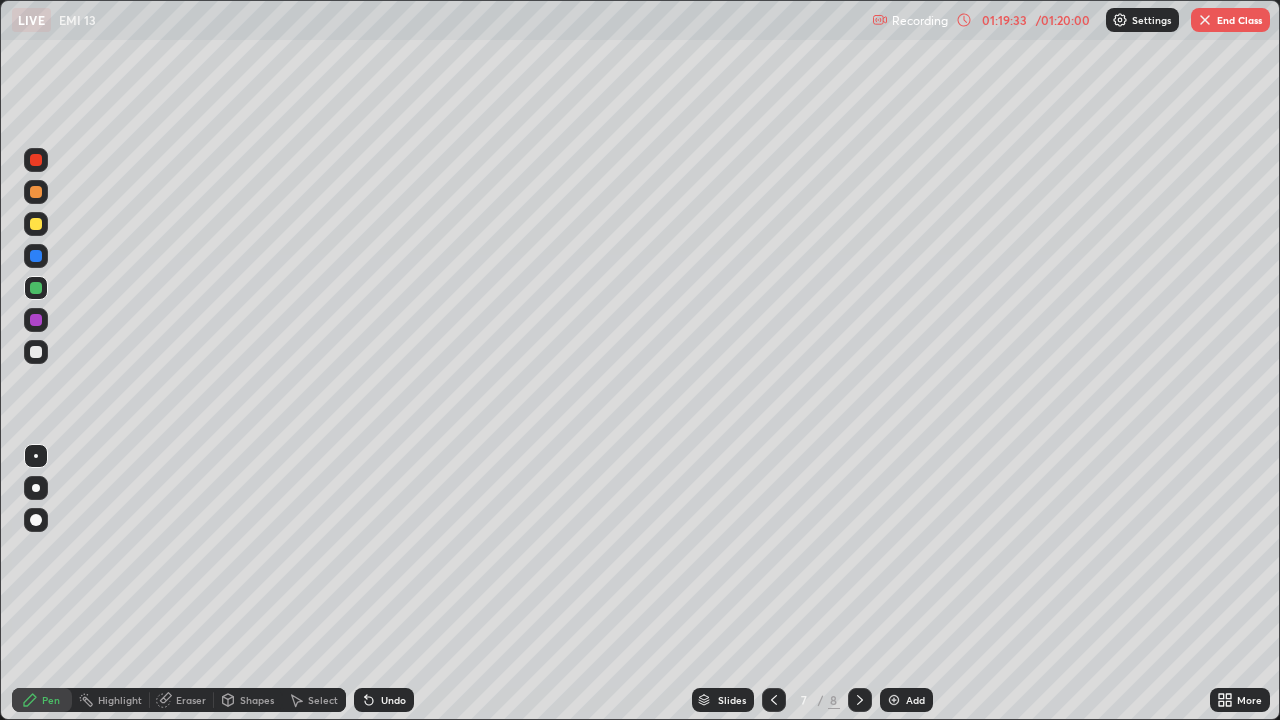 click on "Add" at bounding box center (915, 700) 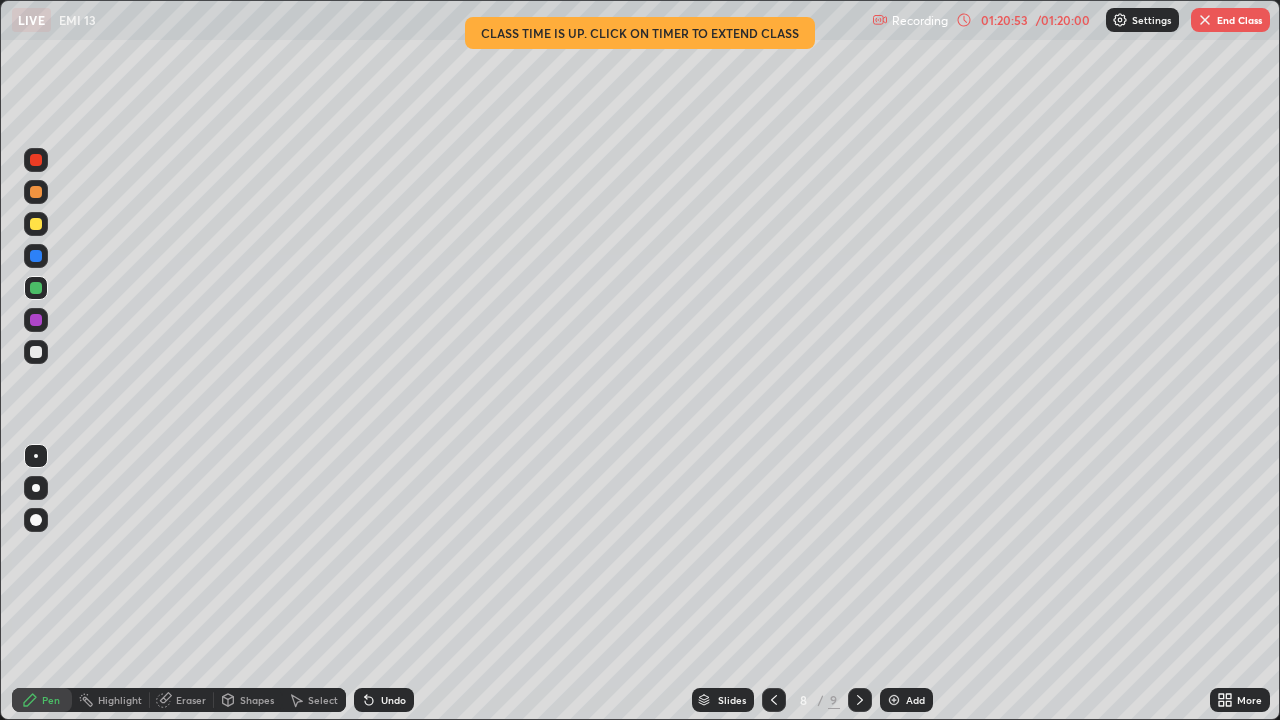 click at bounding box center (36, 352) 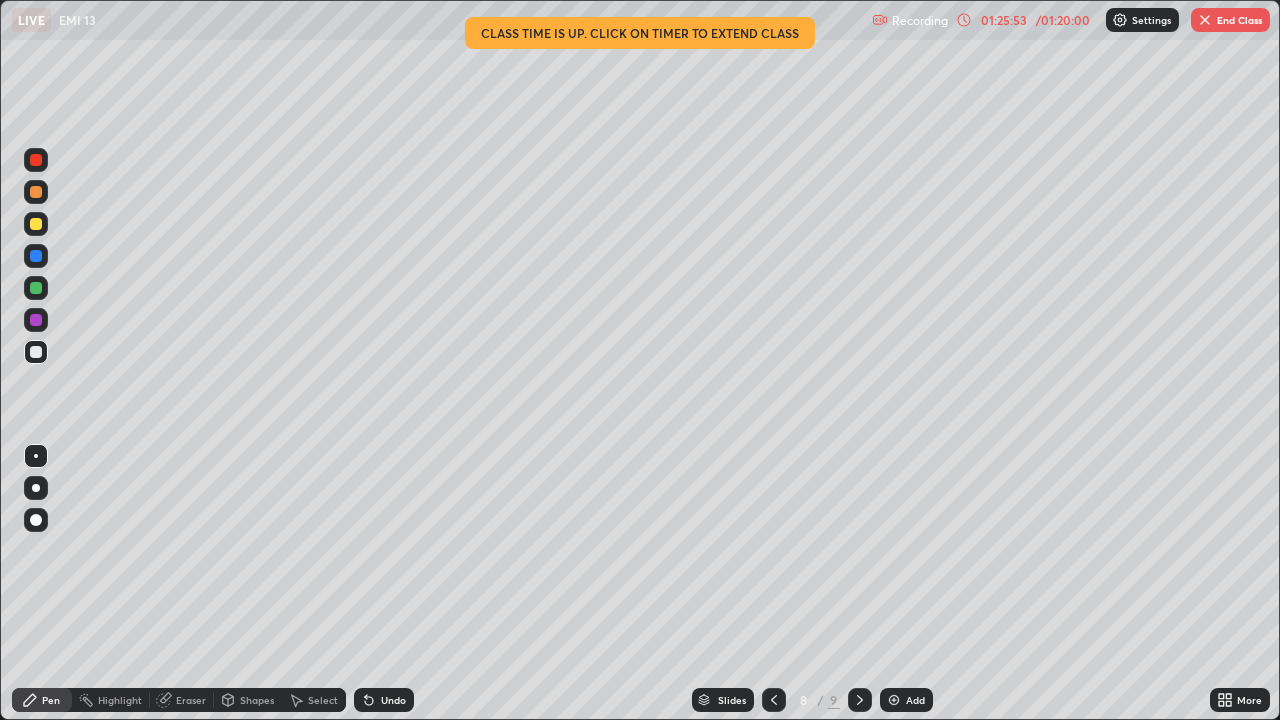 click at bounding box center [1205, 20] 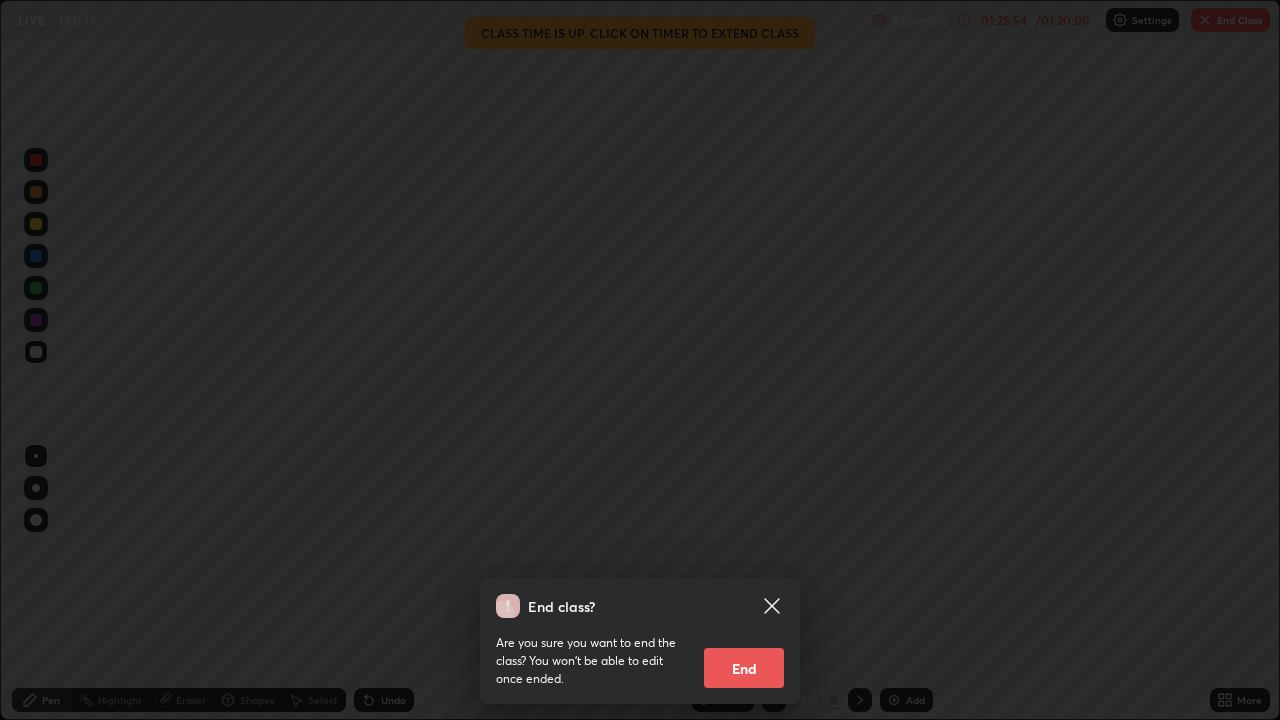 click on "End" at bounding box center [744, 668] 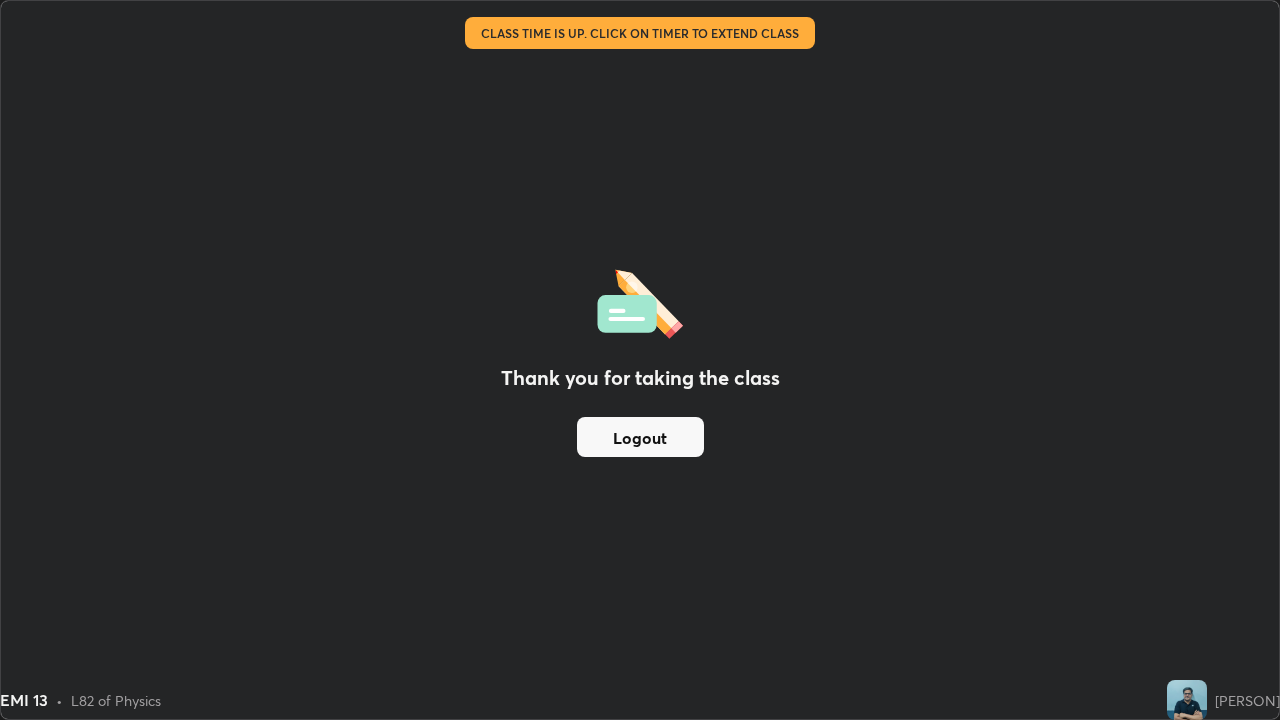 click on "Logout" at bounding box center (640, 437) 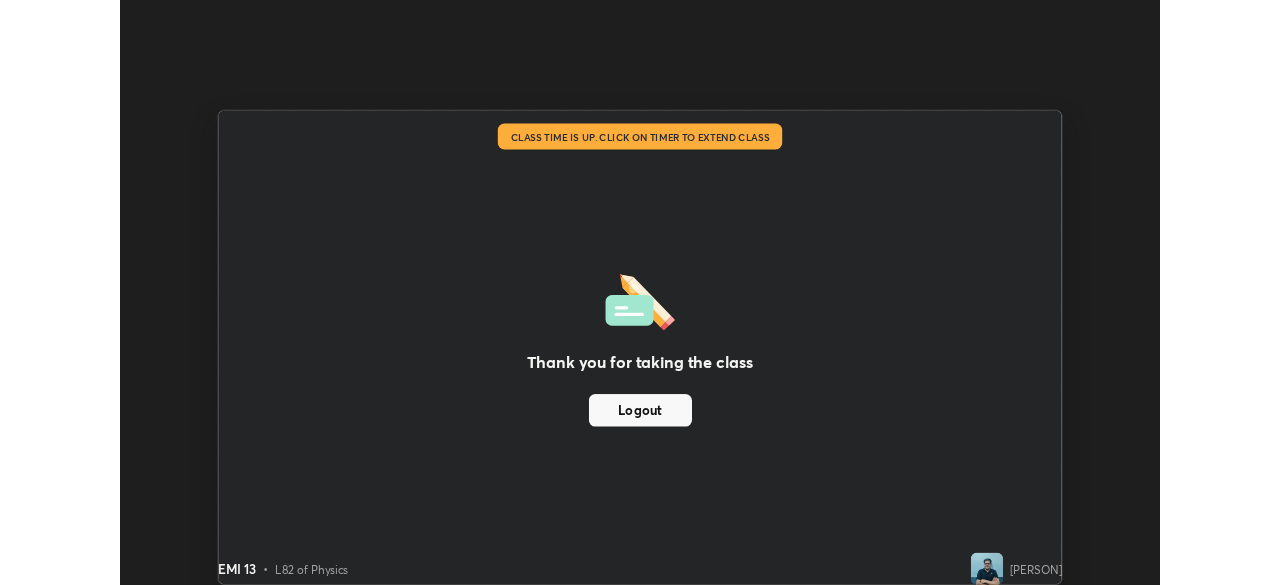 scroll, scrollTop: 585, scrollLeft: 1280, axis: both 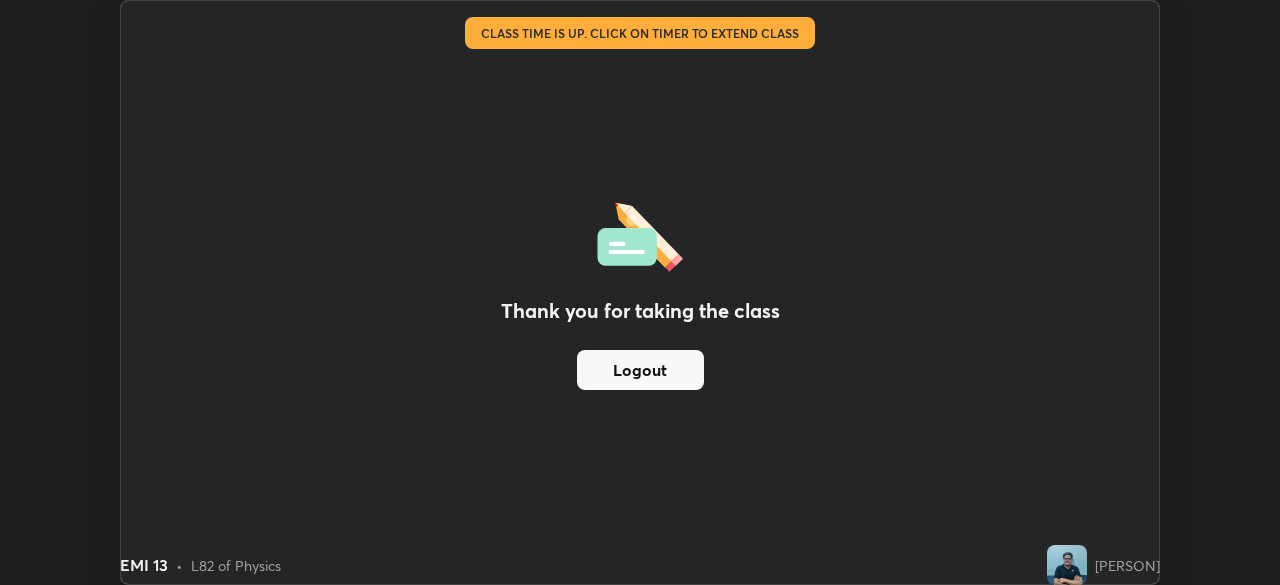 click on "Thank you for taking the class Logout" at bounding box center (640, 292) 